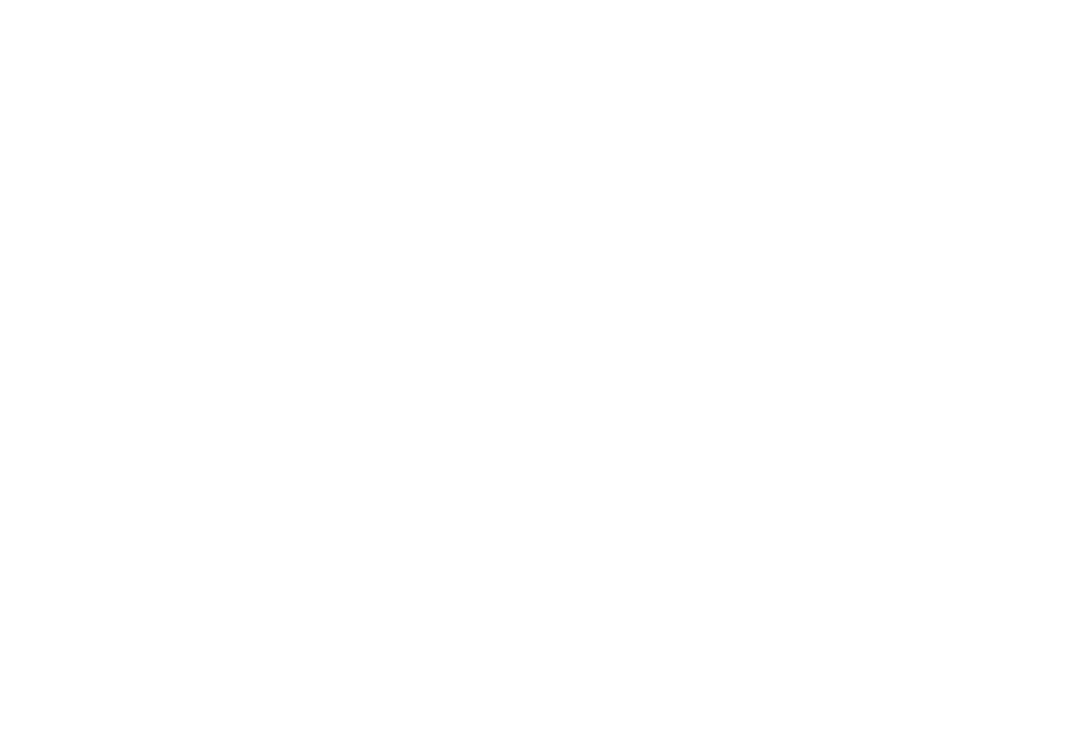 scroll, scrollTop: 0, scrollLeft: 0, axis: both 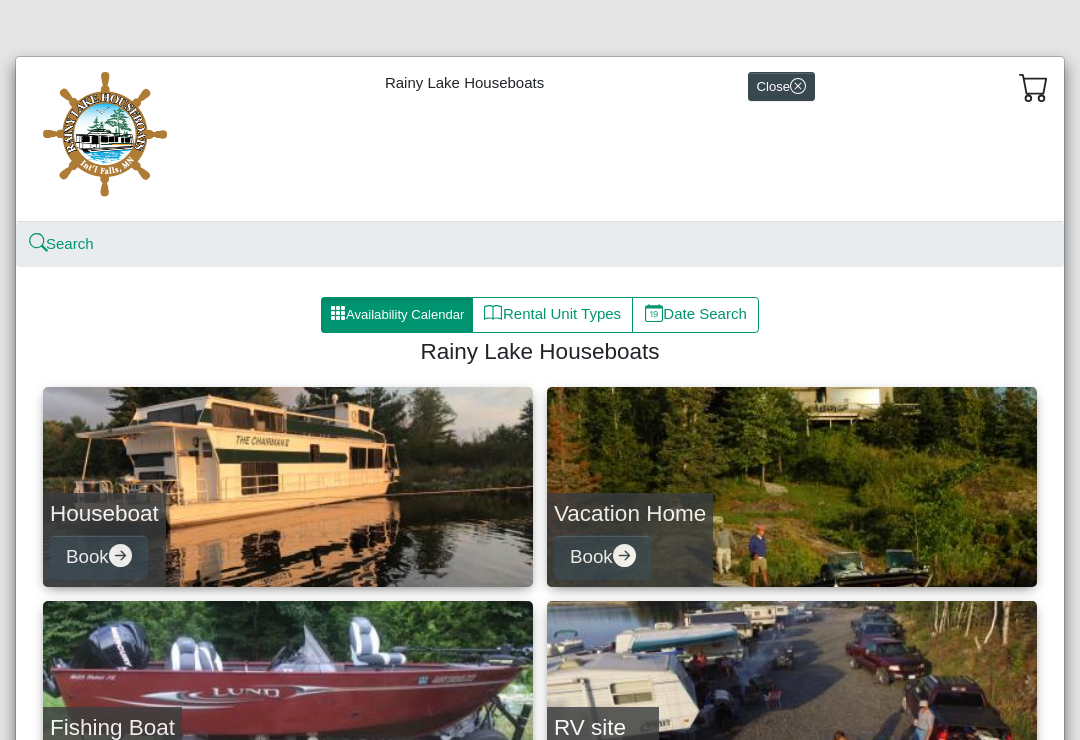 click on "Rental Unit Types" at bounding box center [552, 315] 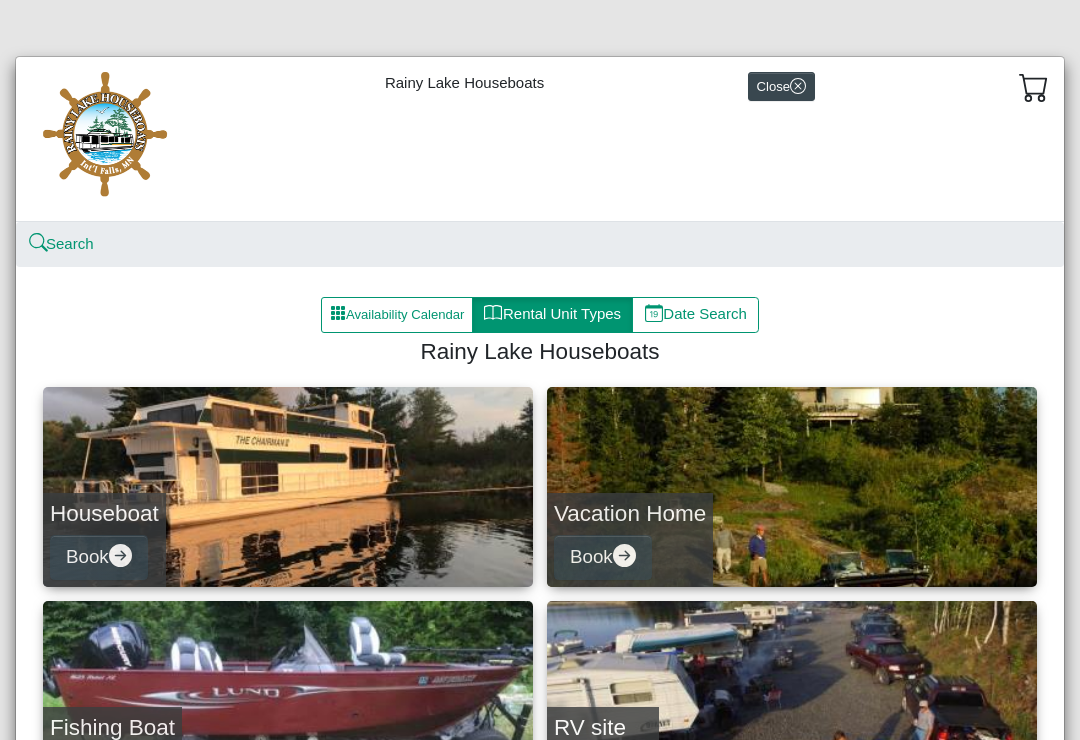 click on "Houseboat  Book" at bounding box center (288, 487) 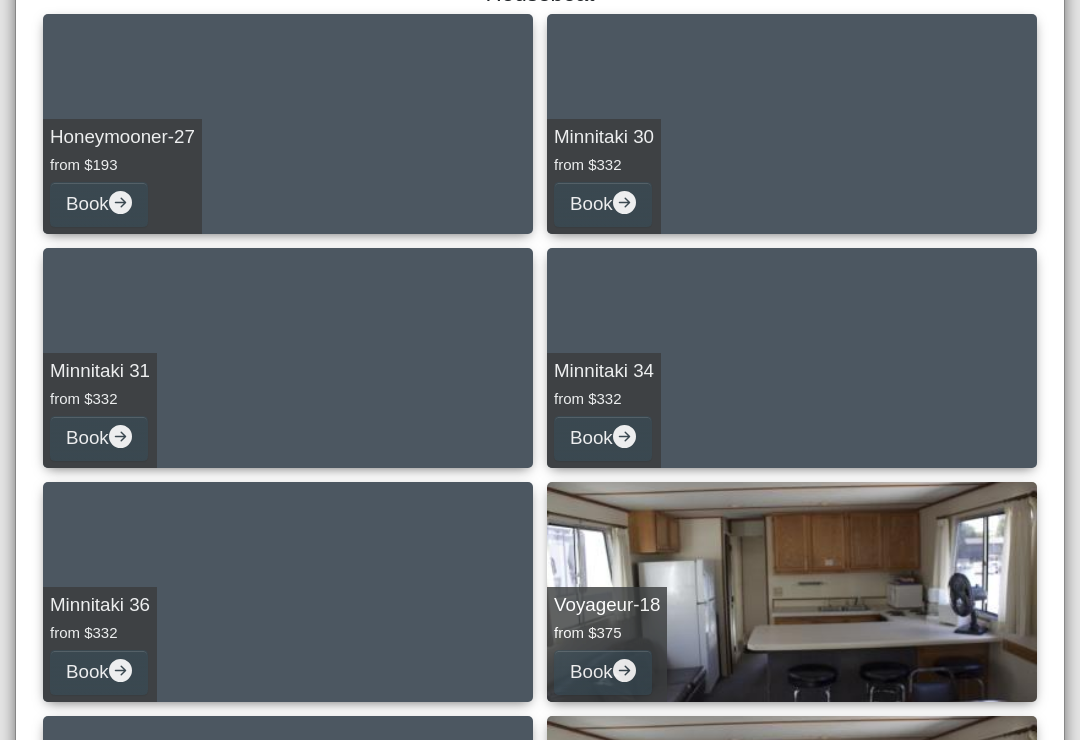 scroll, scrollTop: 359, scrollLeft: 0, axis: vertical 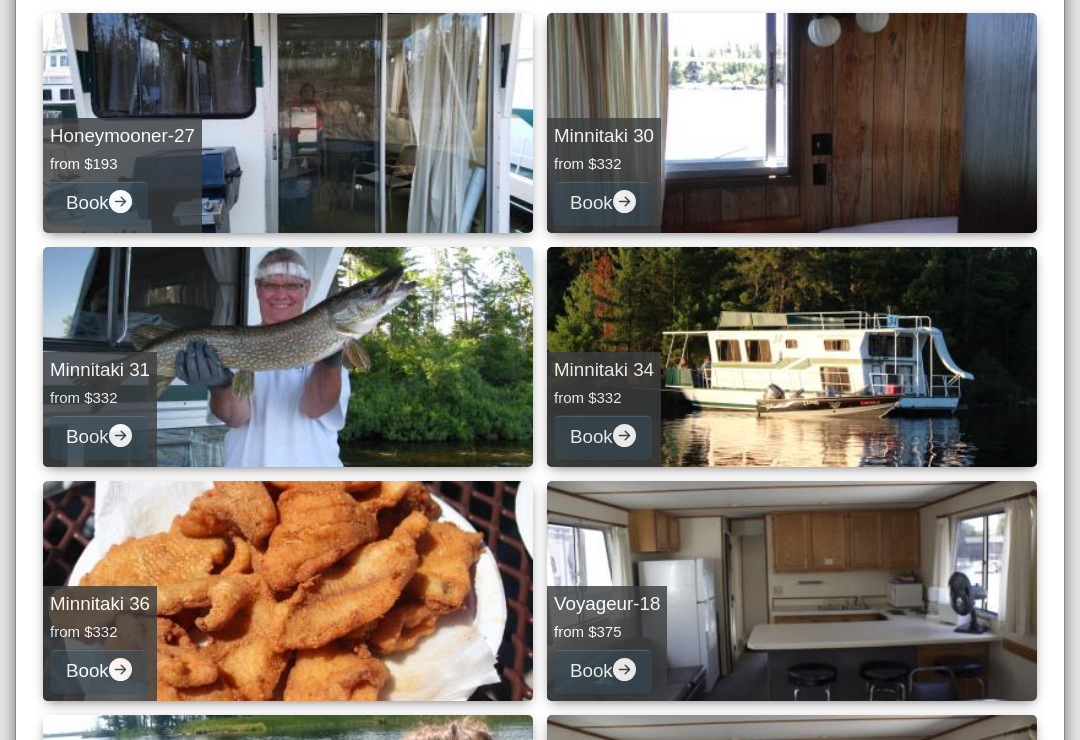 click on "Minnitaki 34   from $332  Book" at bounding box center [792, 357] 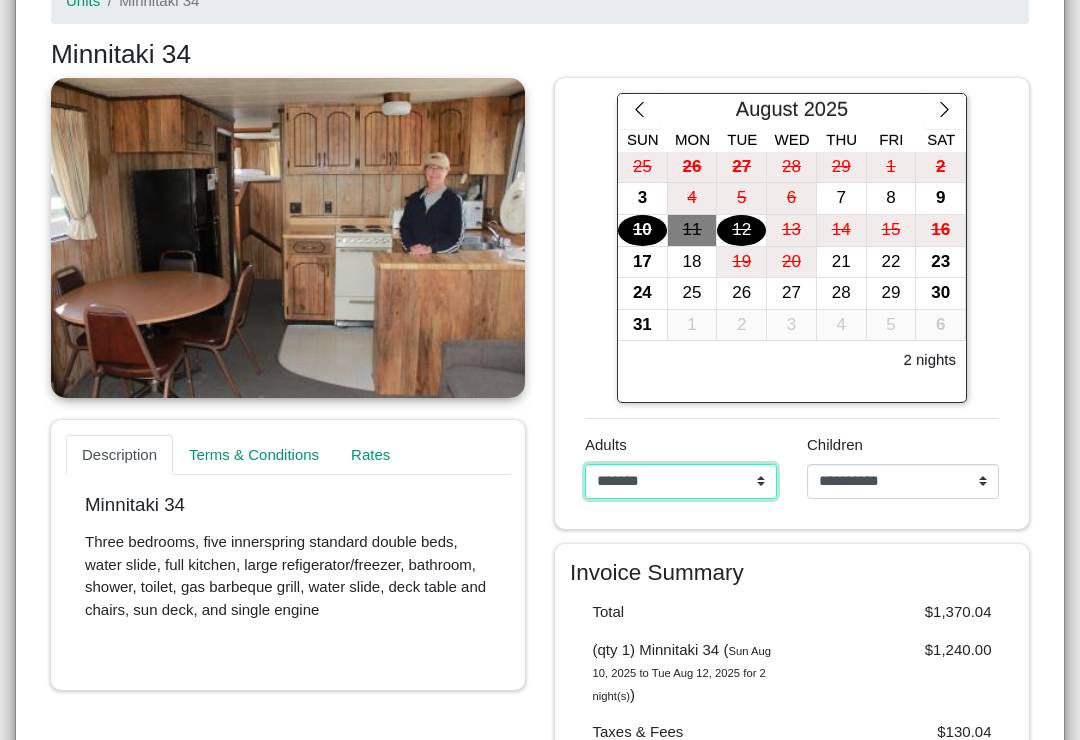 click on "**********" at bounding box center [681, 482] 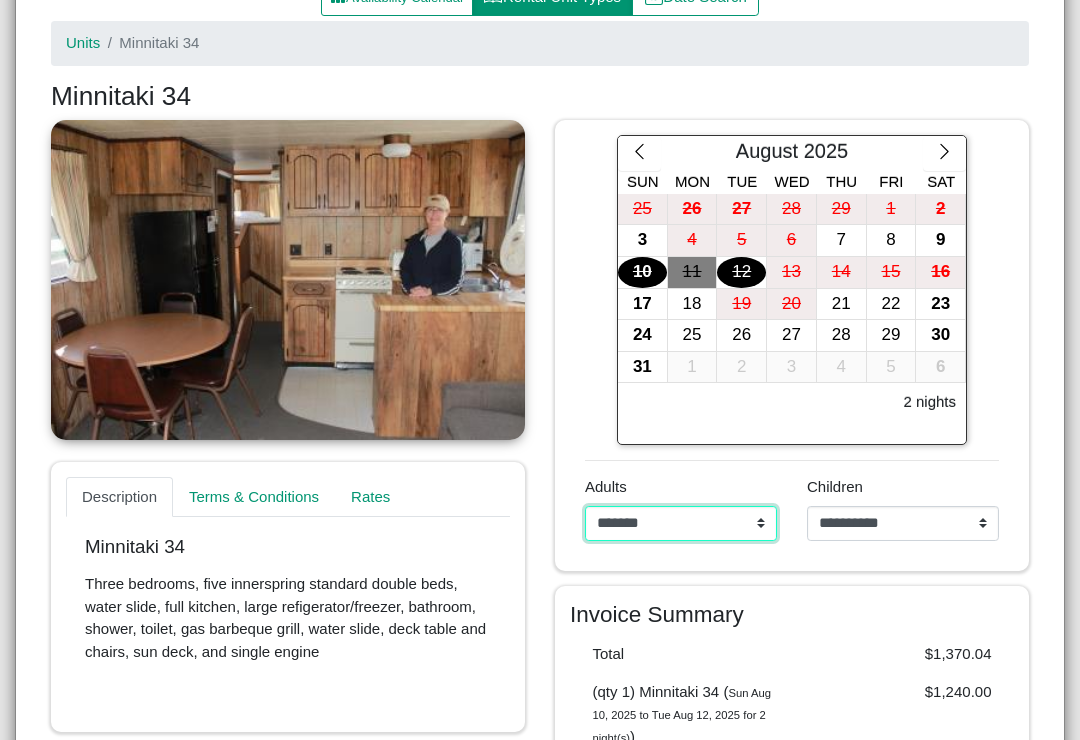 scroll, scrollTop: 315, scrollLeft: 0, axis: vertical 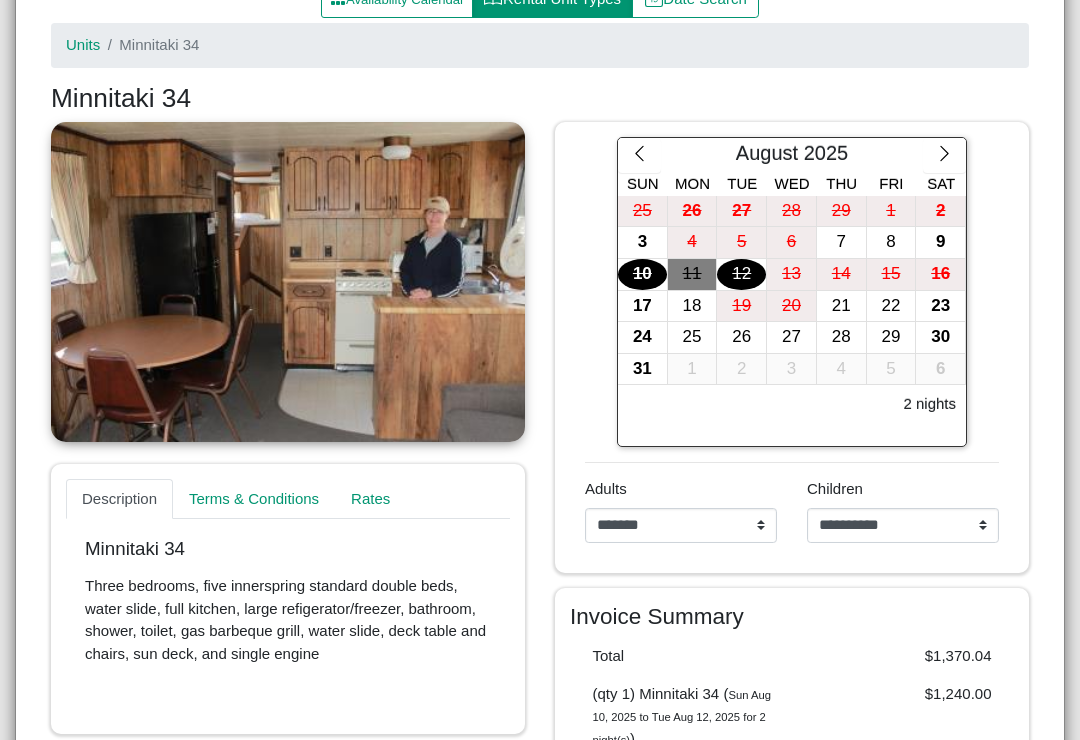 click 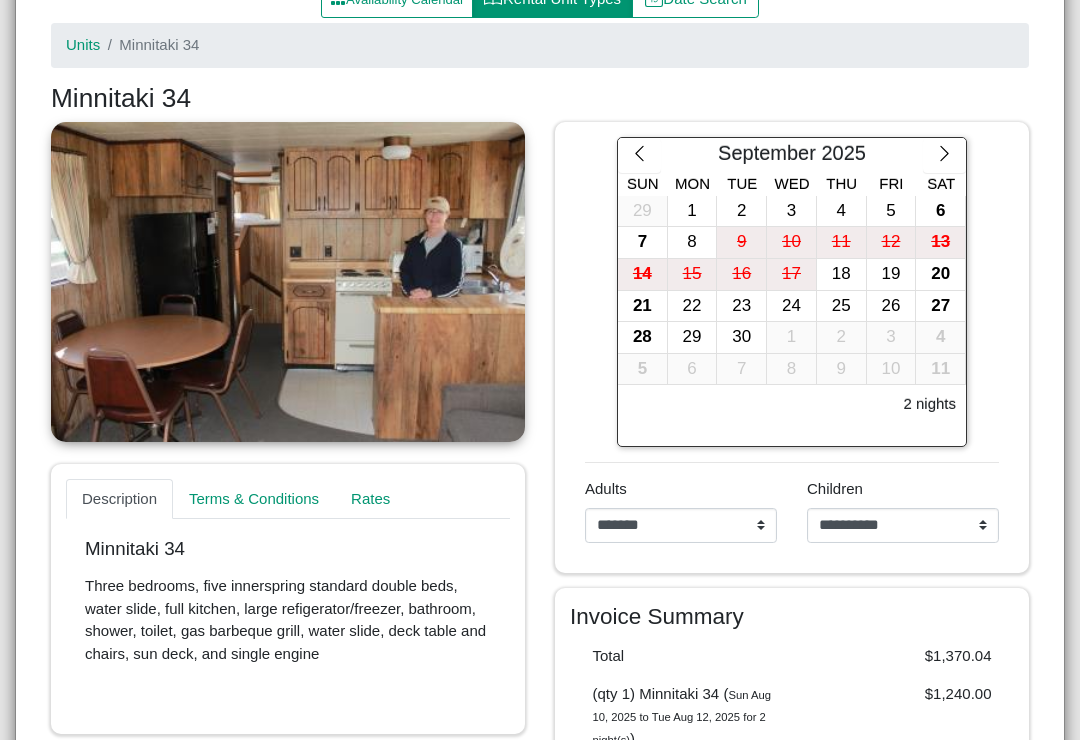 click 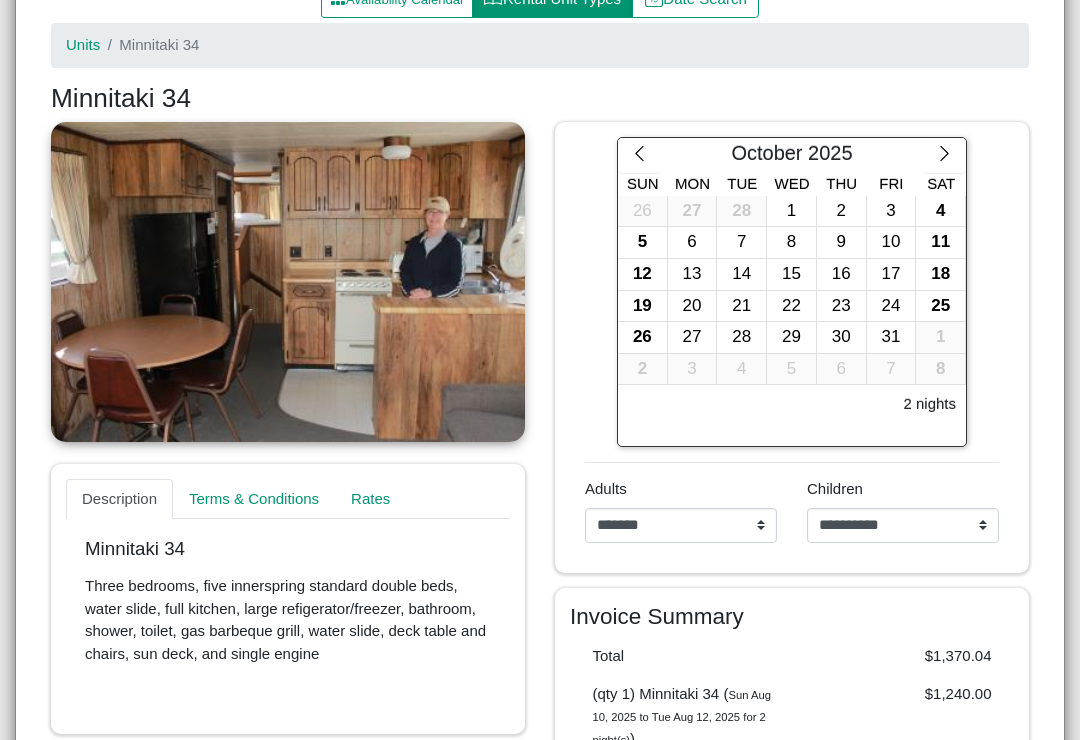 click 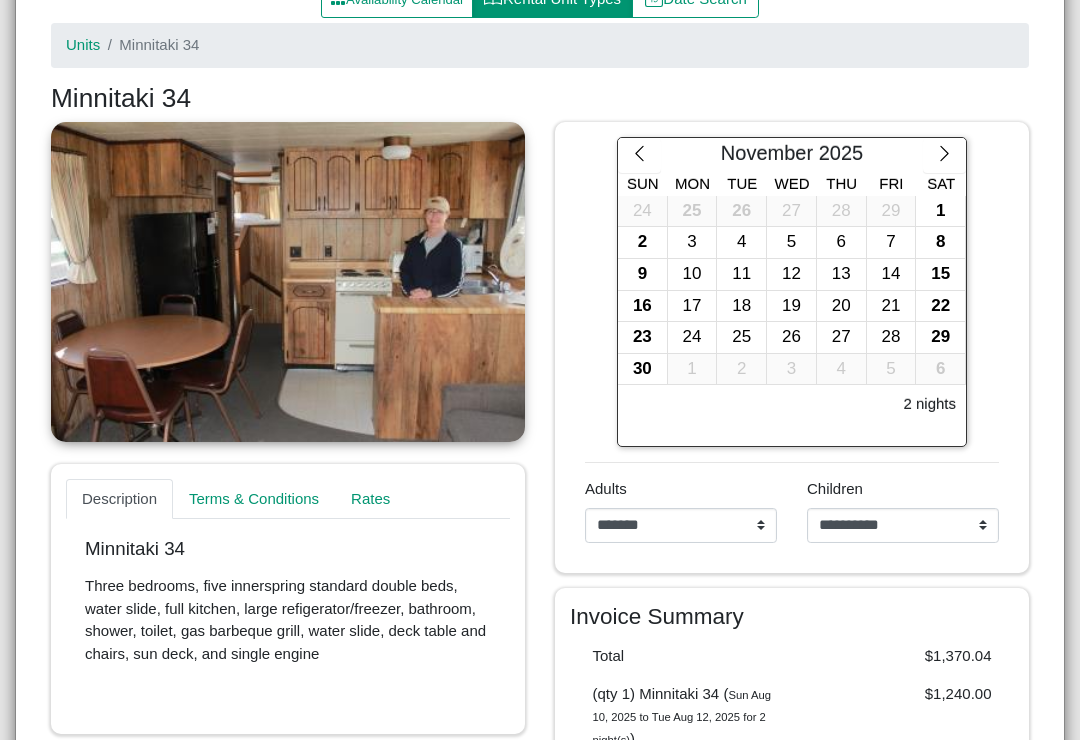 click 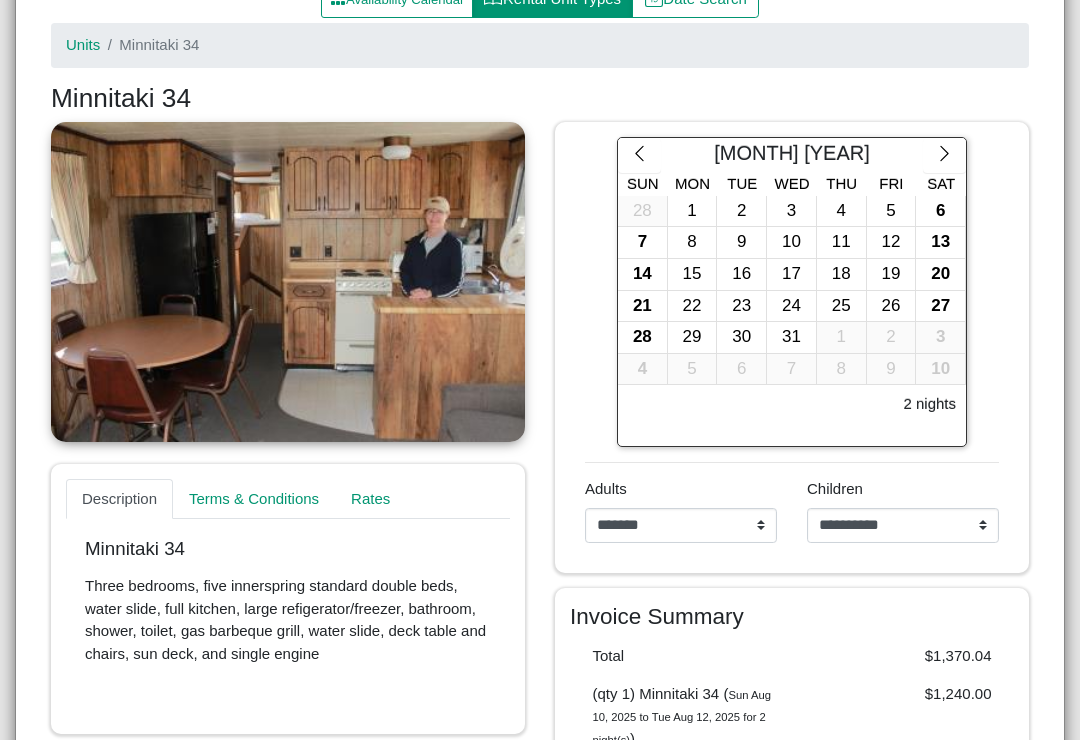 click 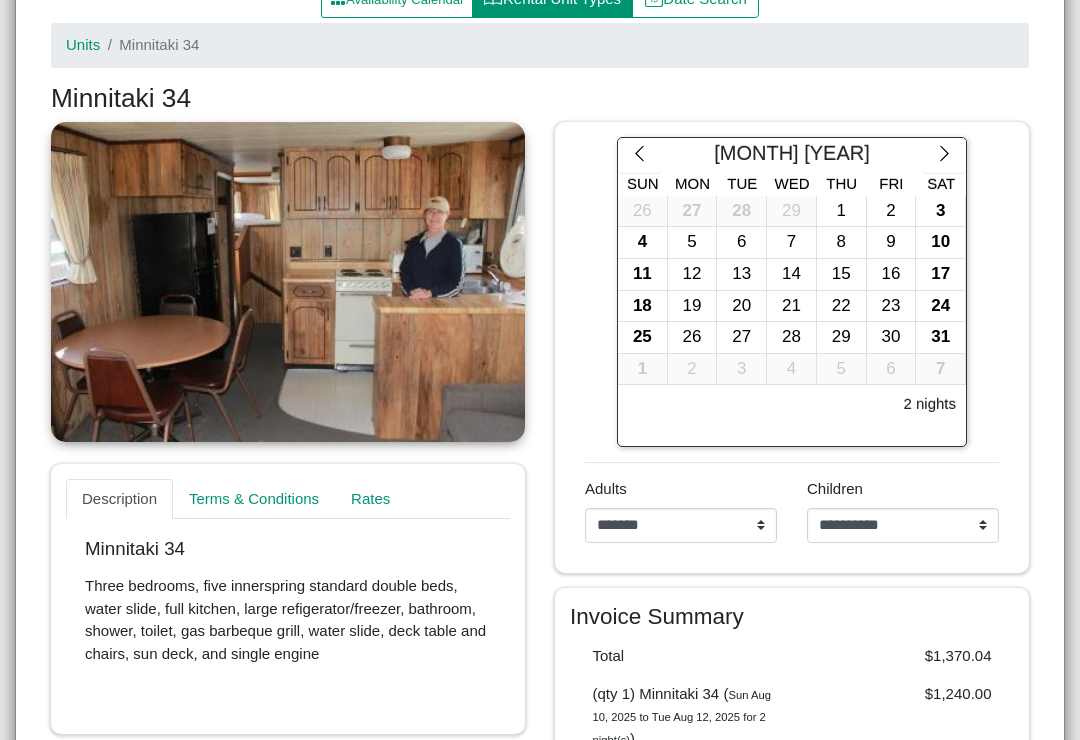 click 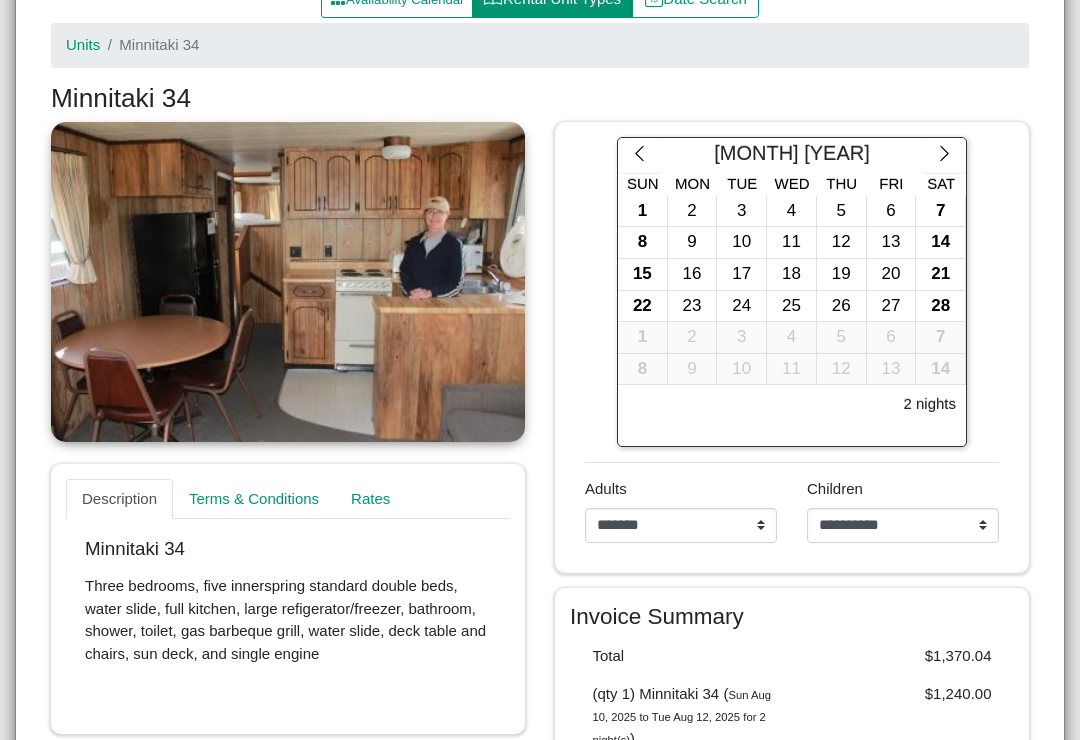 click 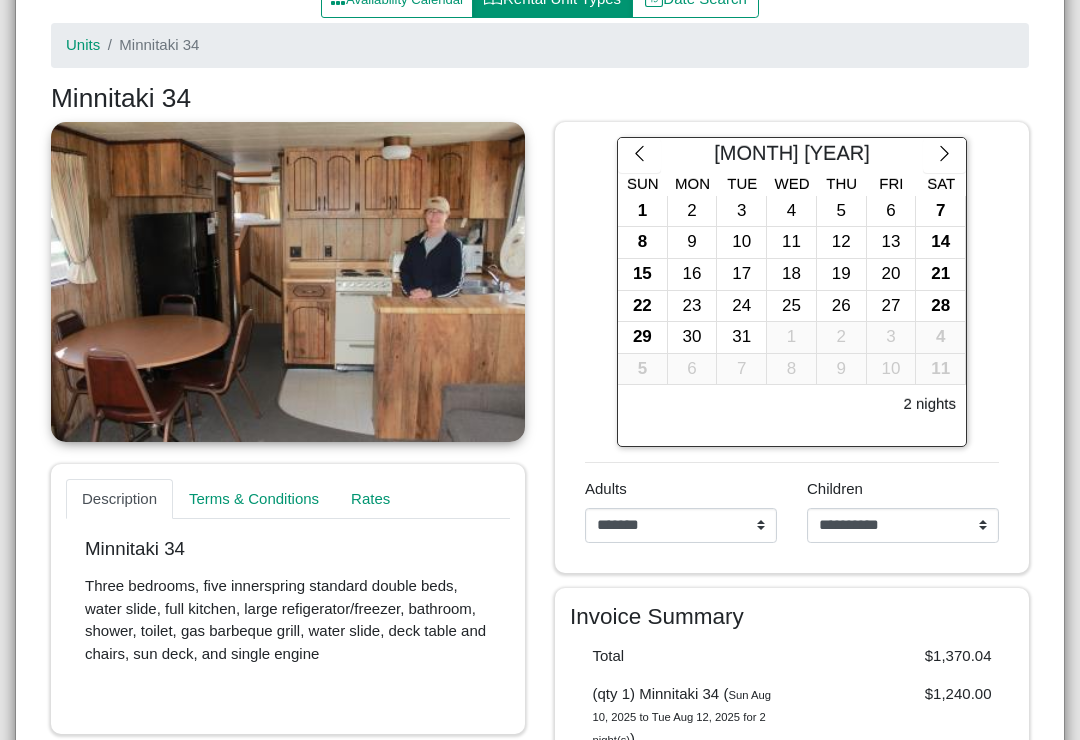 click 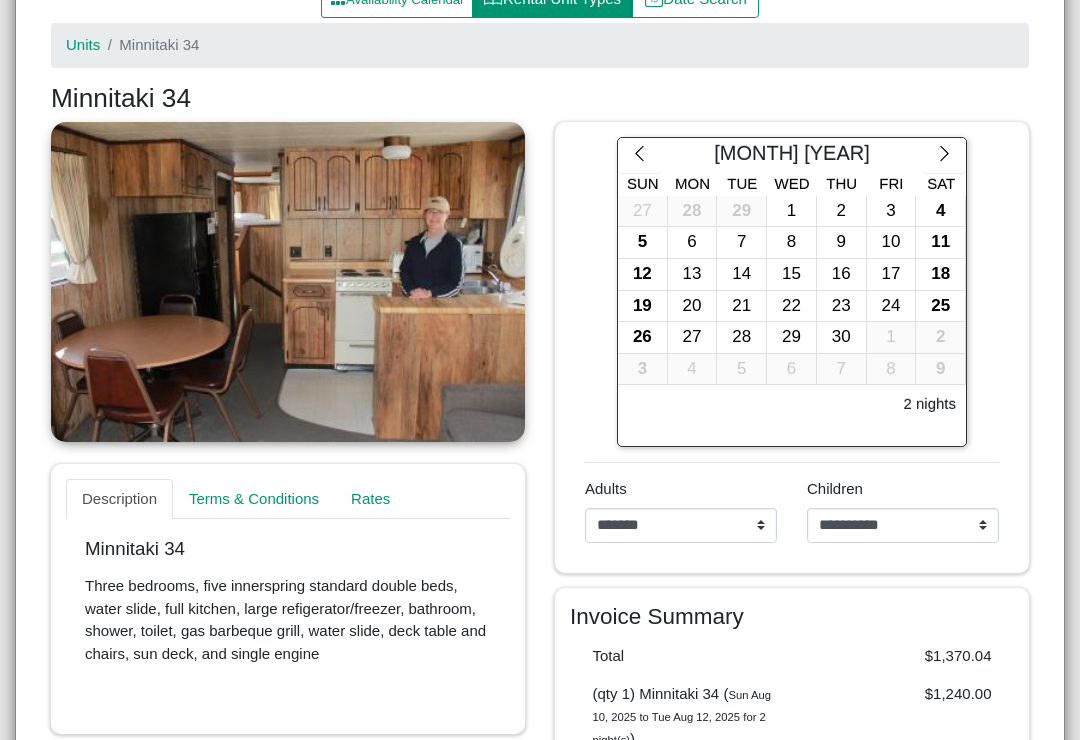 click 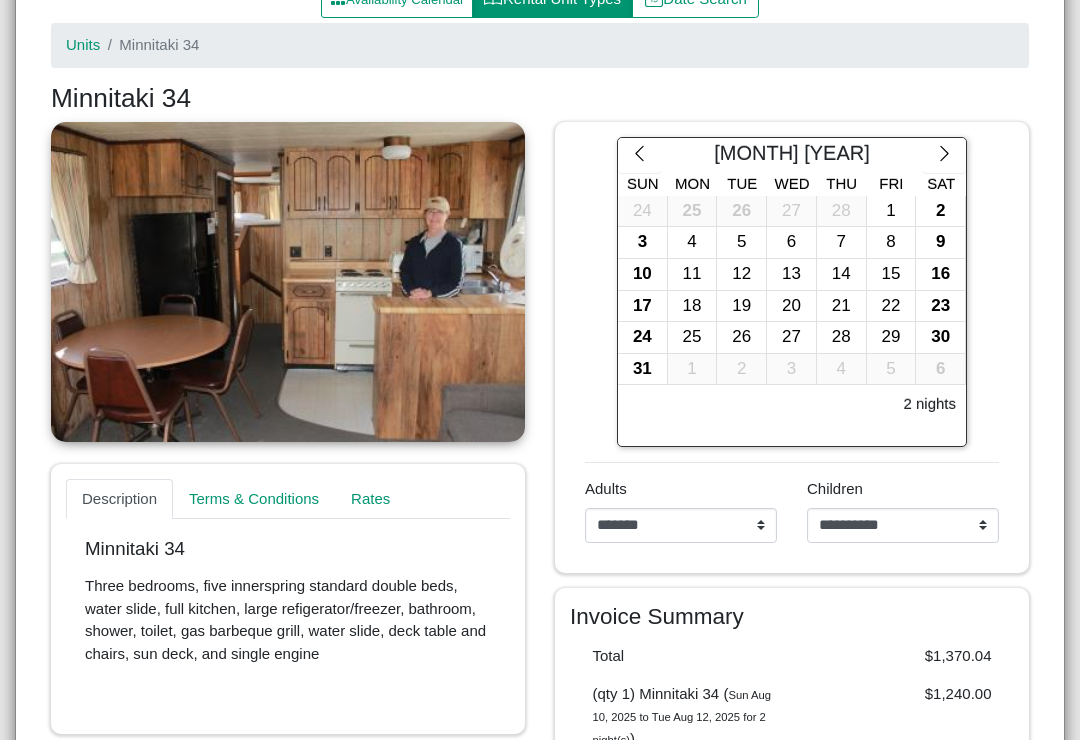 click 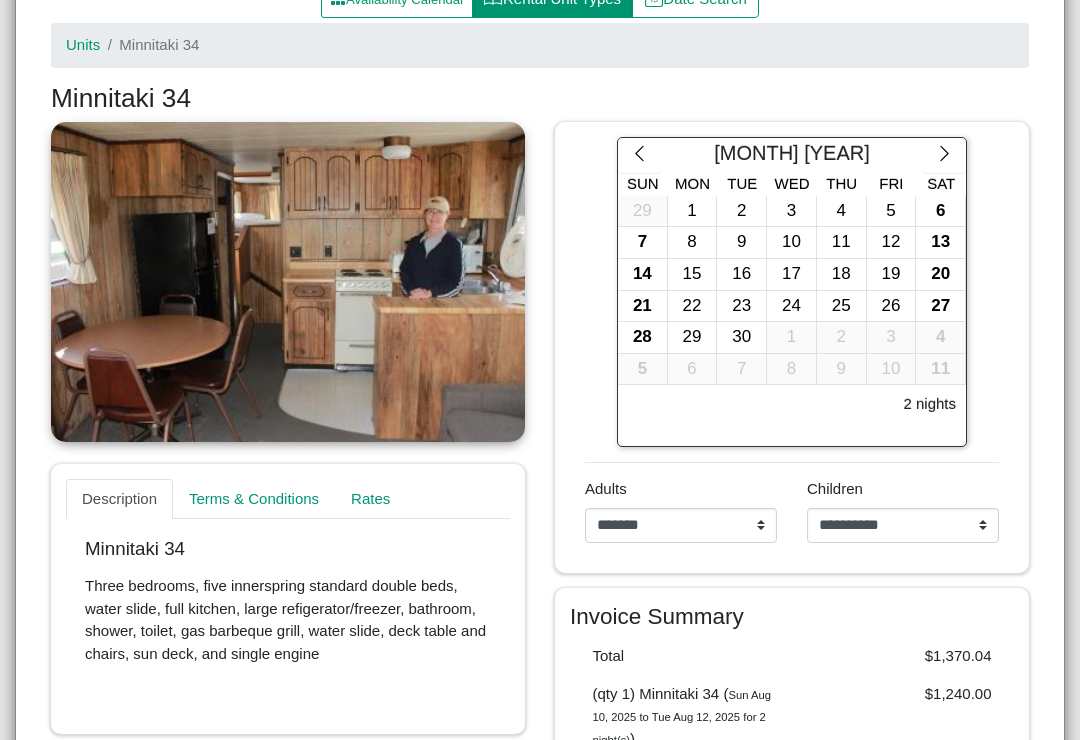 click on "15" at bounding box center (692, 274) 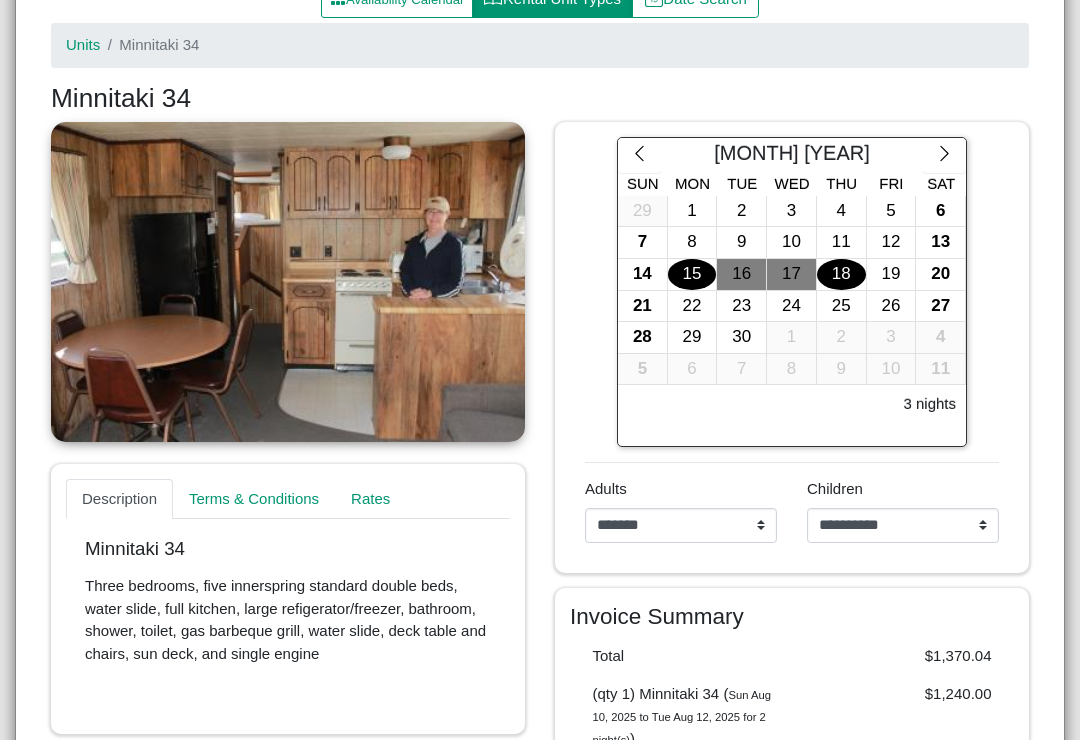 click on "18" at bounding box center [841, 274] 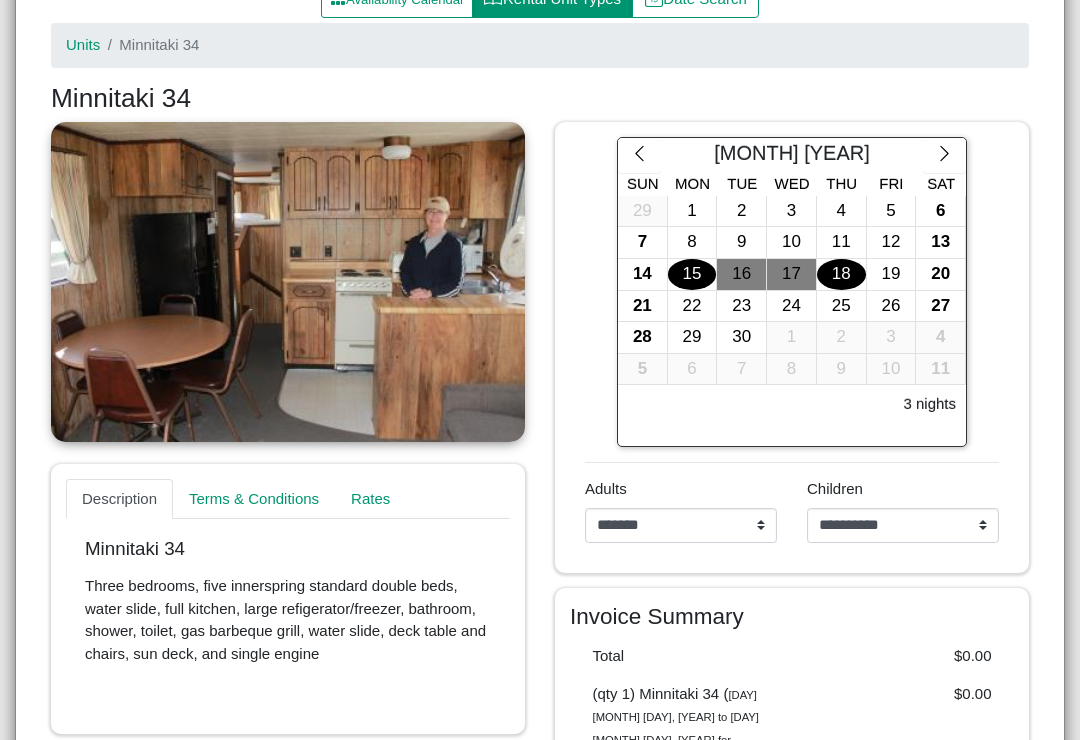 click on "19" at bounding box center [891, 274] 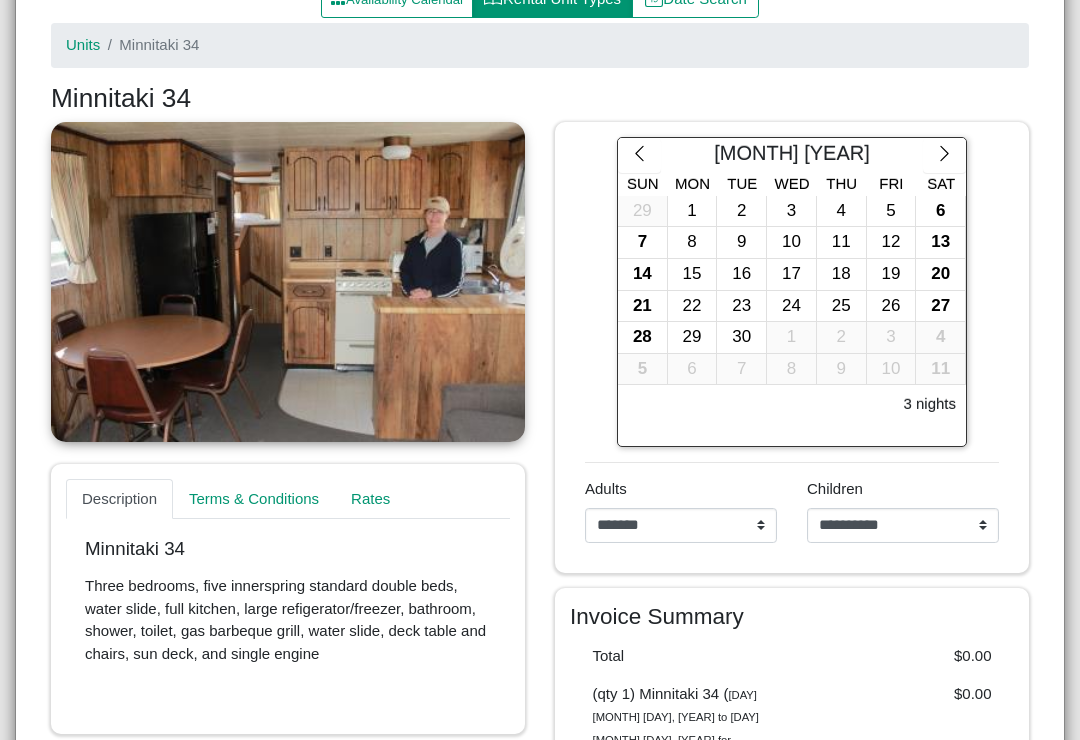 click on "15" at bounding box center (692, 274) 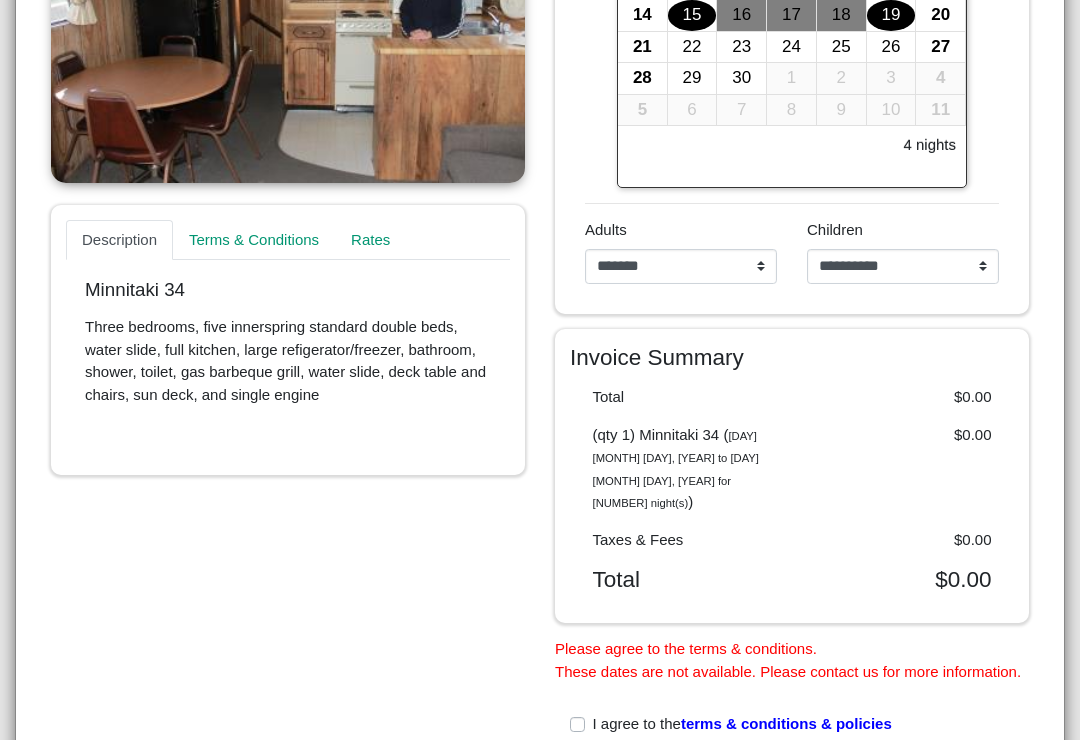 scroll, scrollTop: 575, scrollLeft: 0, axis: vertical 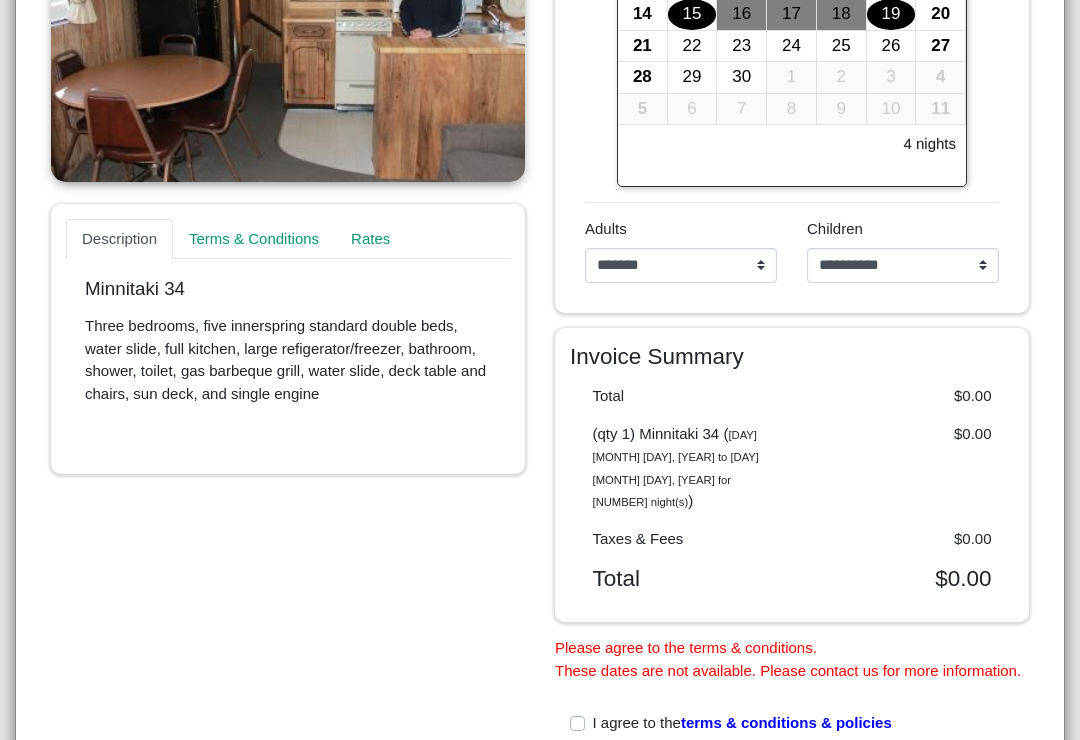 click on "I agree to the   terms & conditions & policies" at bounding box center (742, 723) 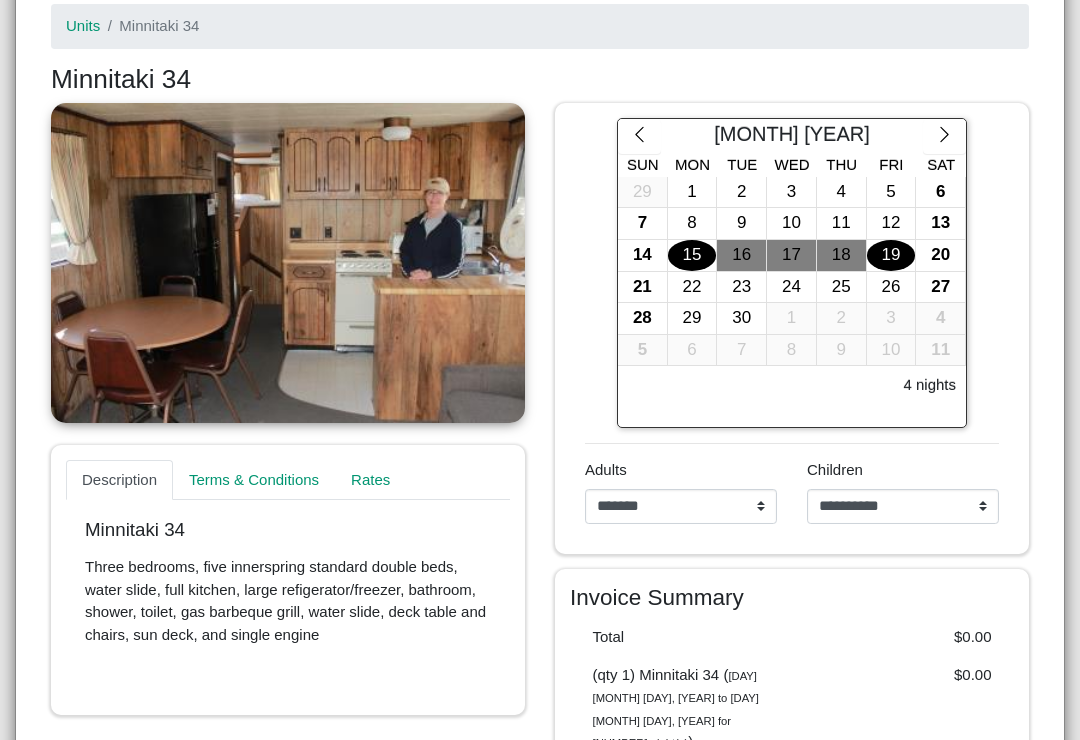 scroll, scrollTop: 333, scrollLeft: 0, axis: vertical 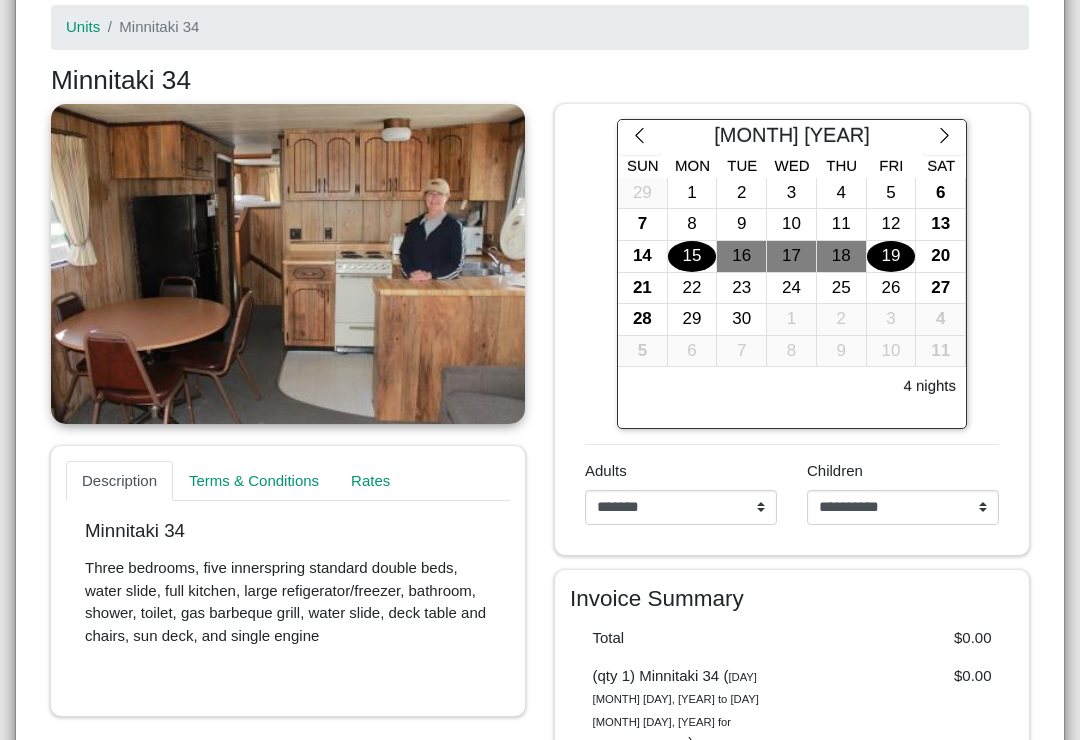 click on "12" at bounding box center (891, 224) 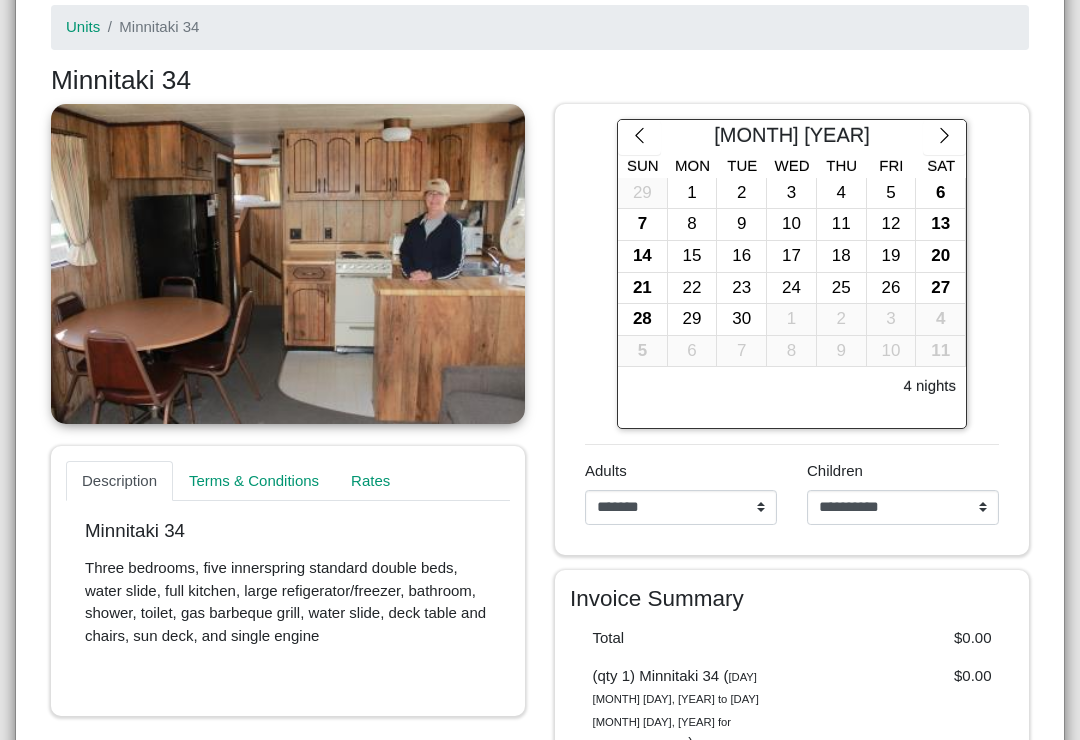 click on "15" at bounding box center [692, 256] 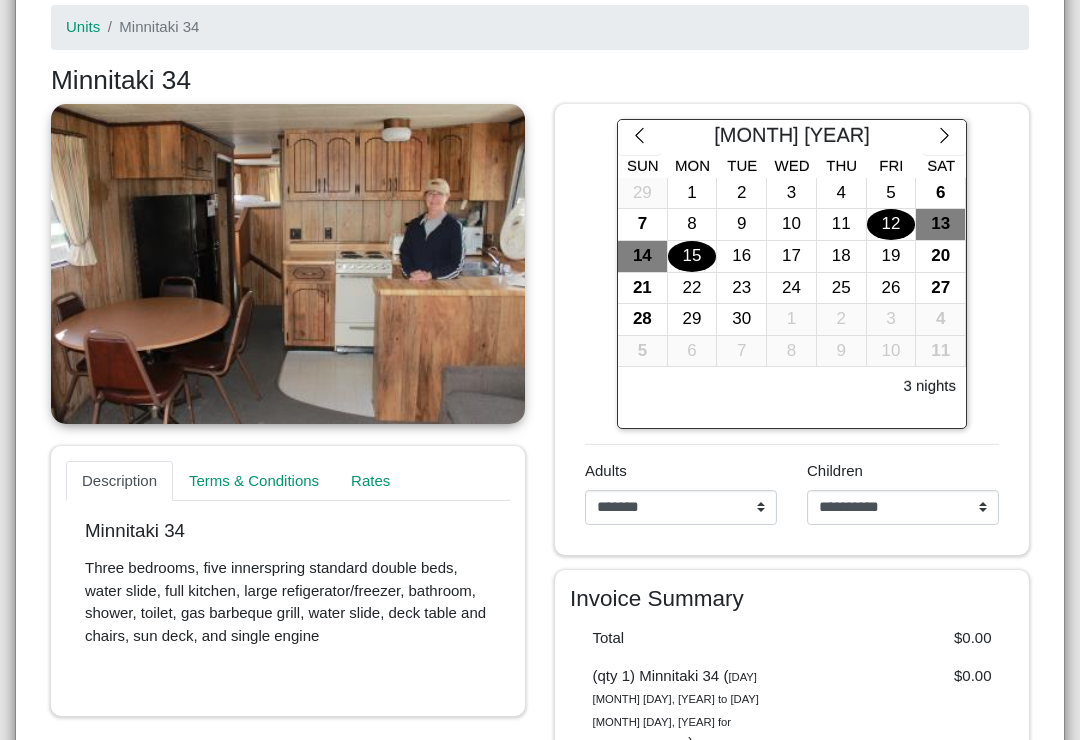 click on "12" at bounding box center [891, 224] 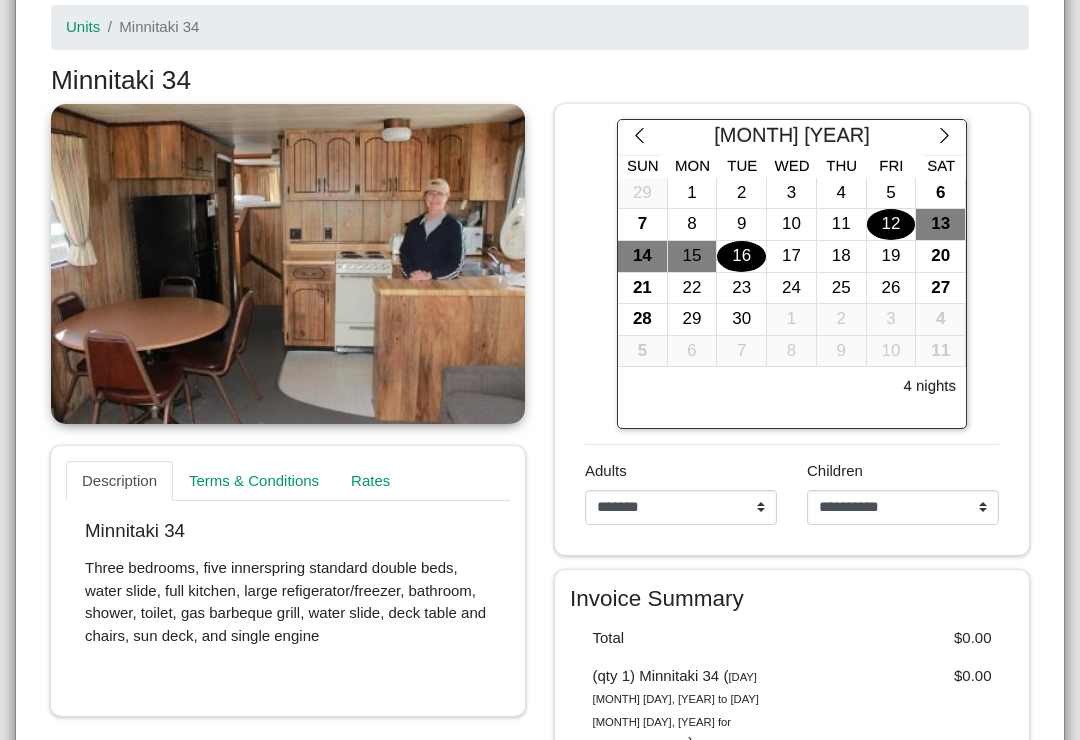 click on "16" at bounding box center (741, 256) 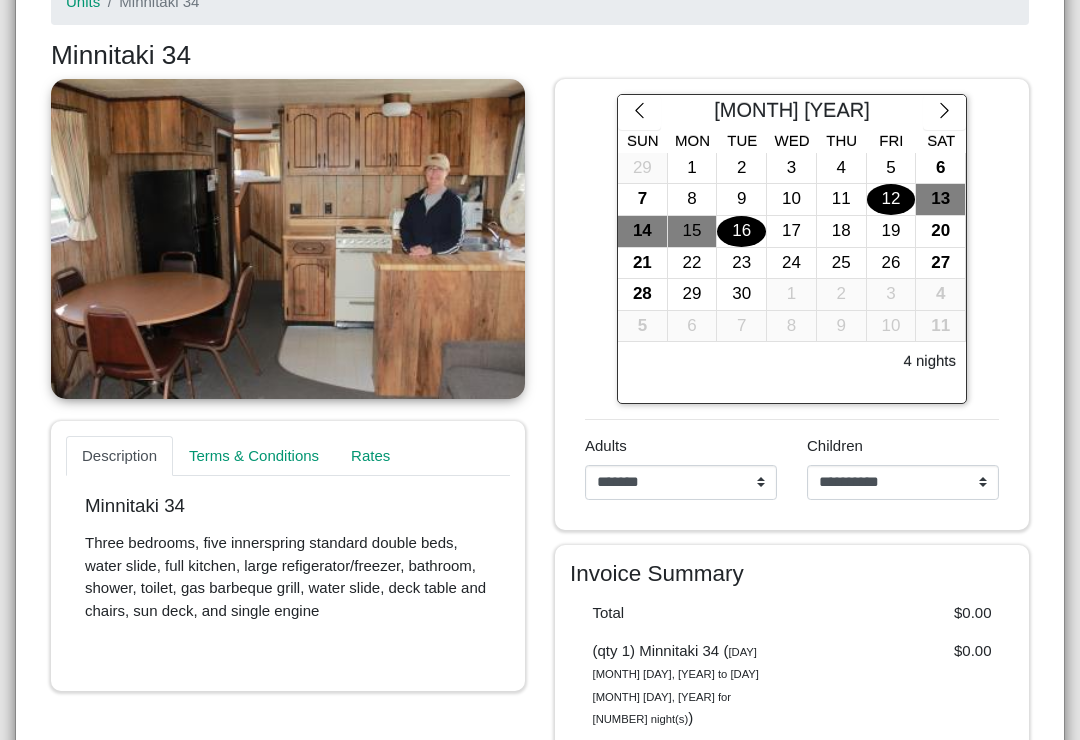 scroll, scrollTop: 361, scrollLeft: 0, axis: vertical 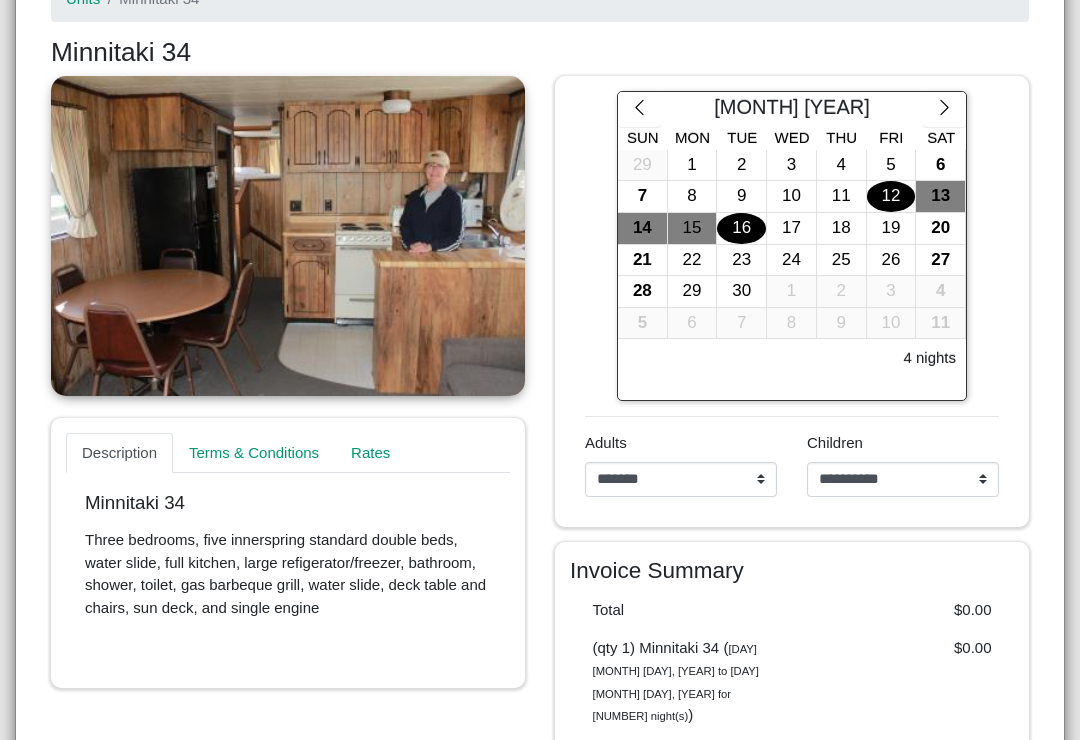 click on "17" at bounding box center [791, 228] 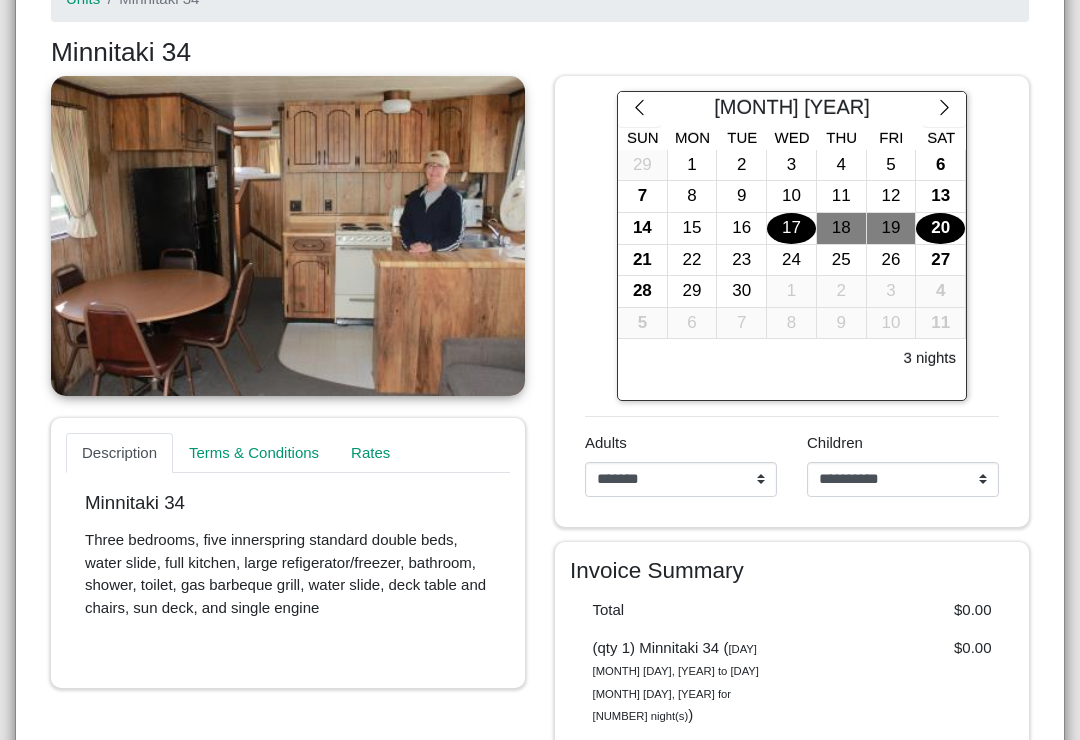 click on "20" at bounding box center (940, 228) 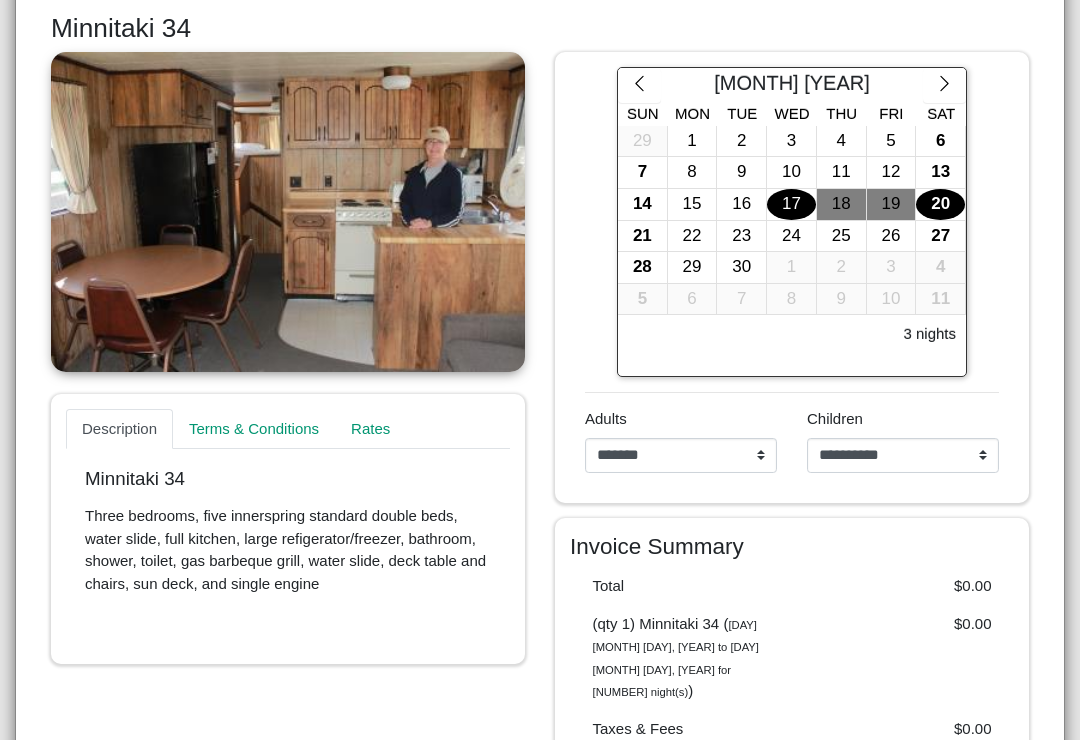 scroll, scrollTop: 386, scrollLeft: 0, axis: vertical 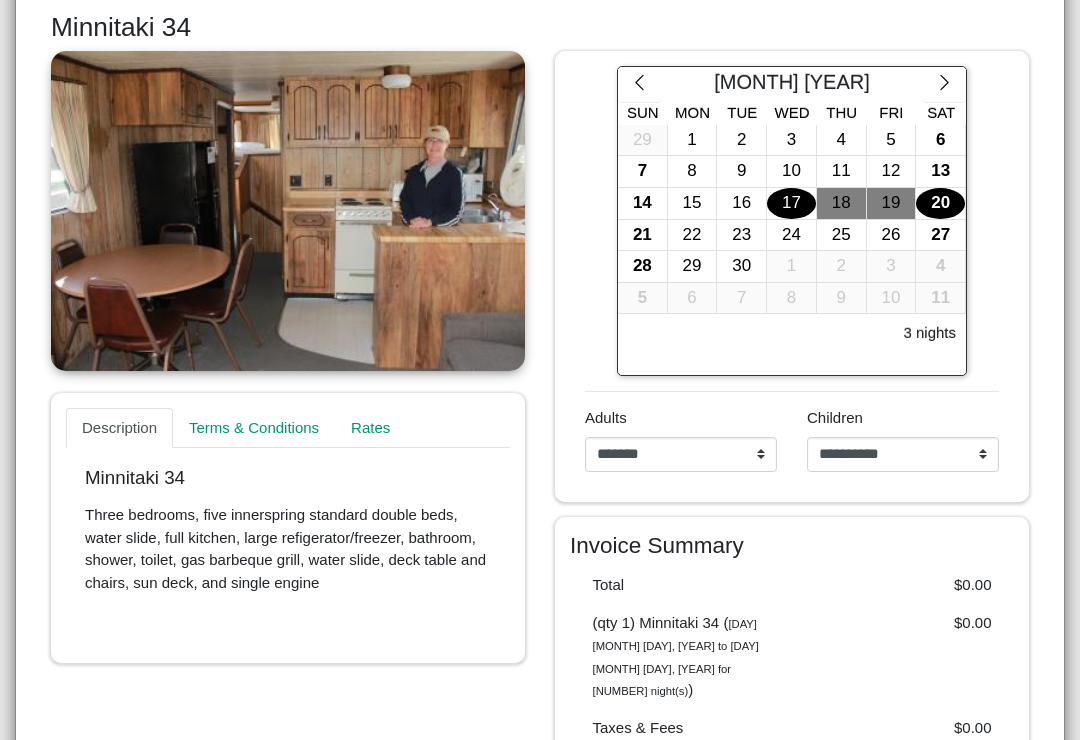 click on "22" at bounding box center (692, 235) 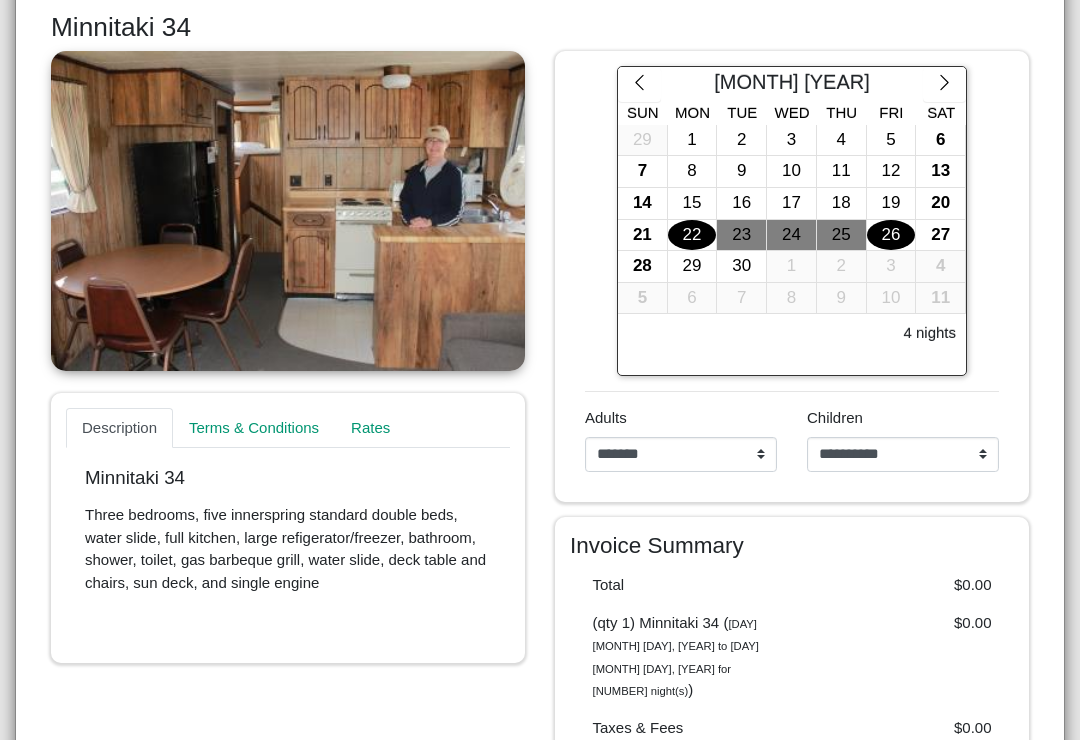 click on "26" at bounding box center (891, 235) 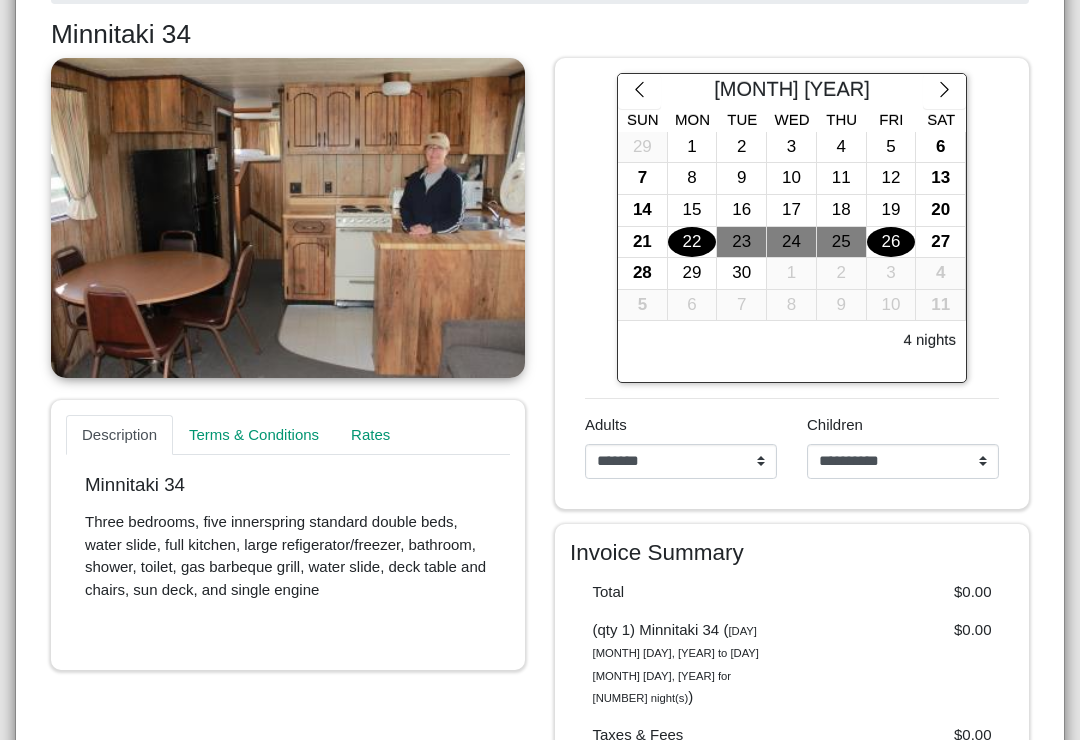 scroll, scrollTop: 369, scrollLeft: 0, axis: vertical 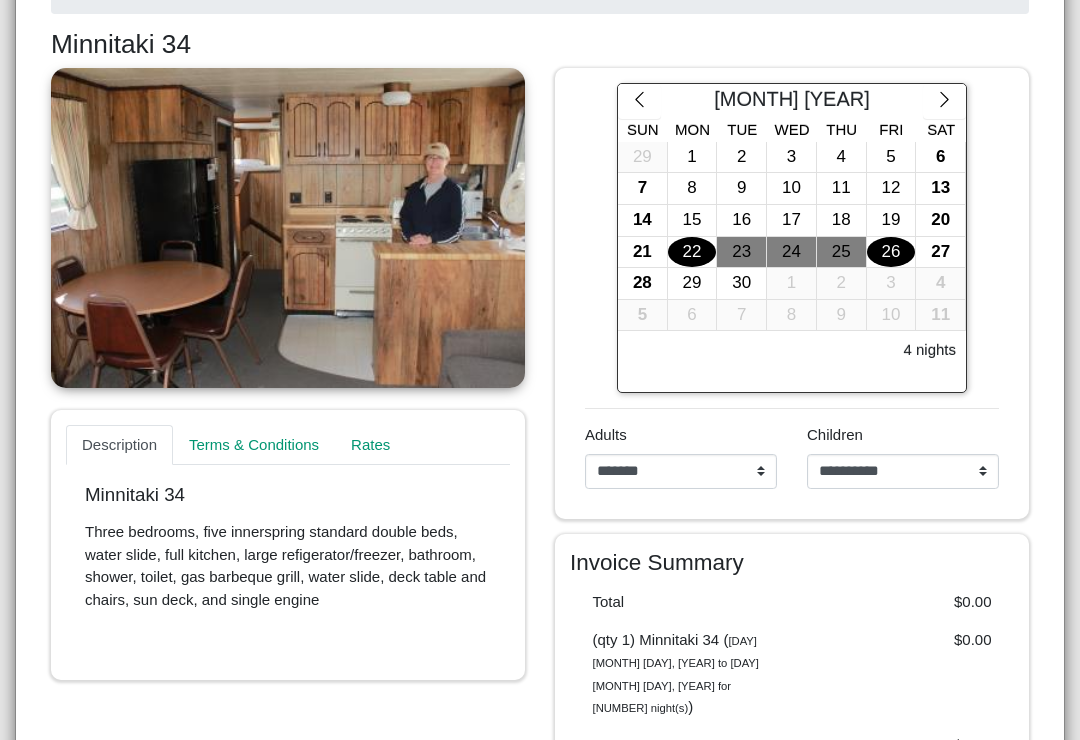 click on "12" at bounding box center (891, 188) 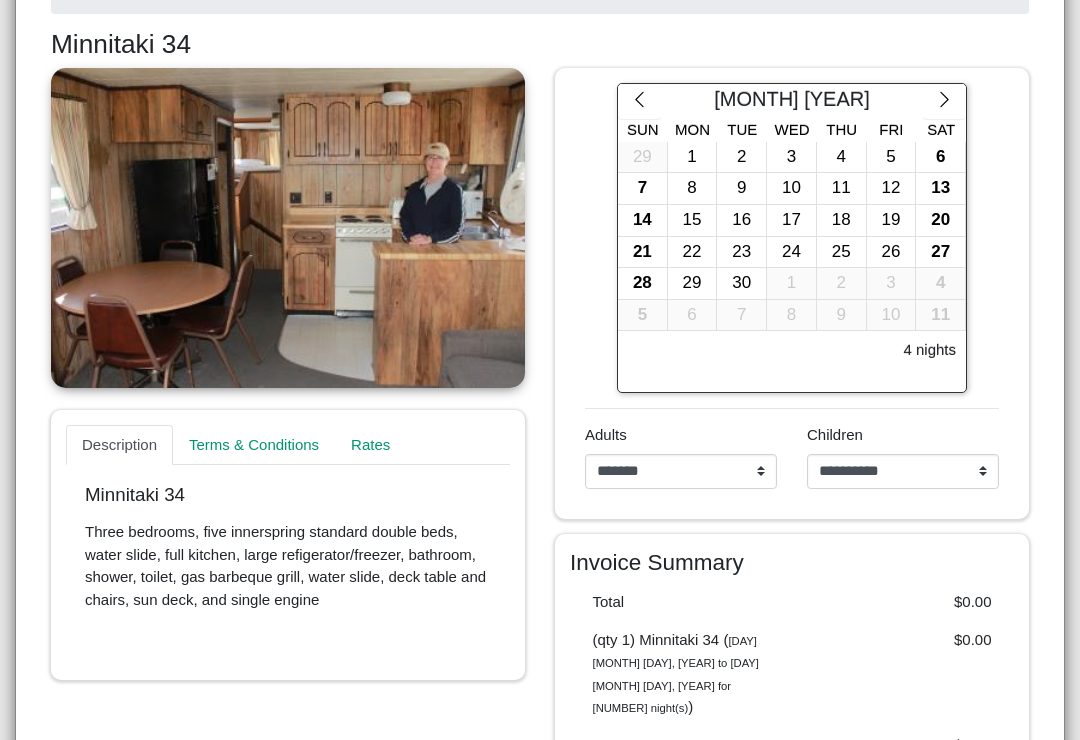 click on "16" at bounding box center [741, 220] 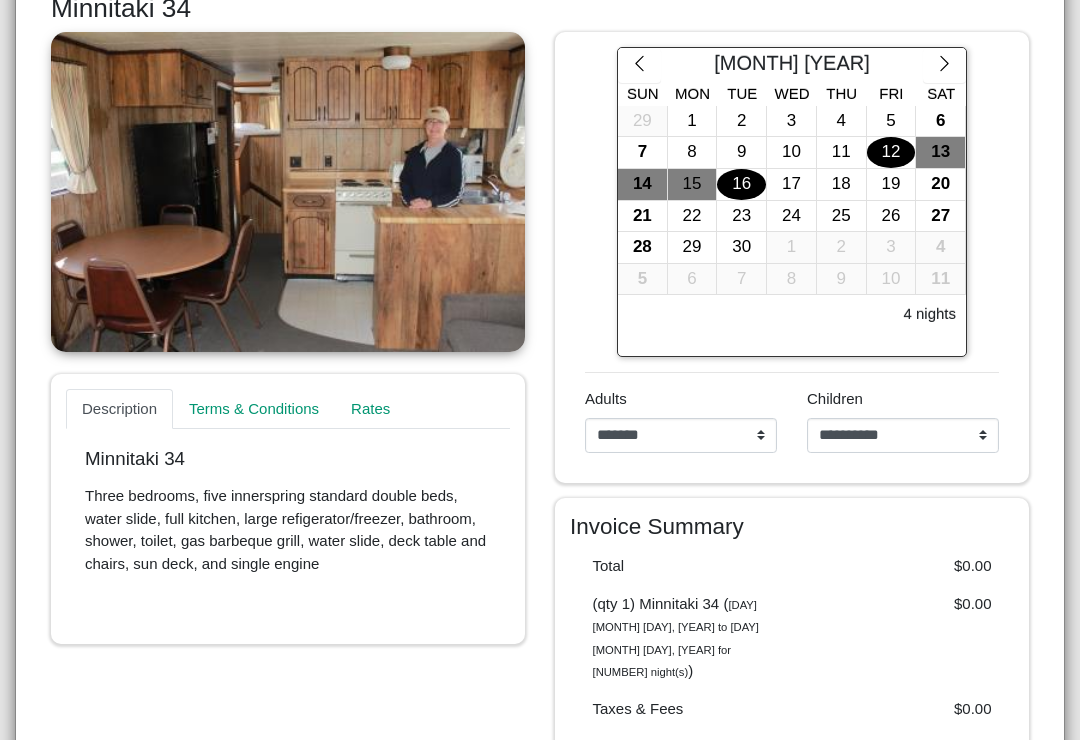 scroll, scrollTop: 414, scrollLeft: 0, axis: vertical 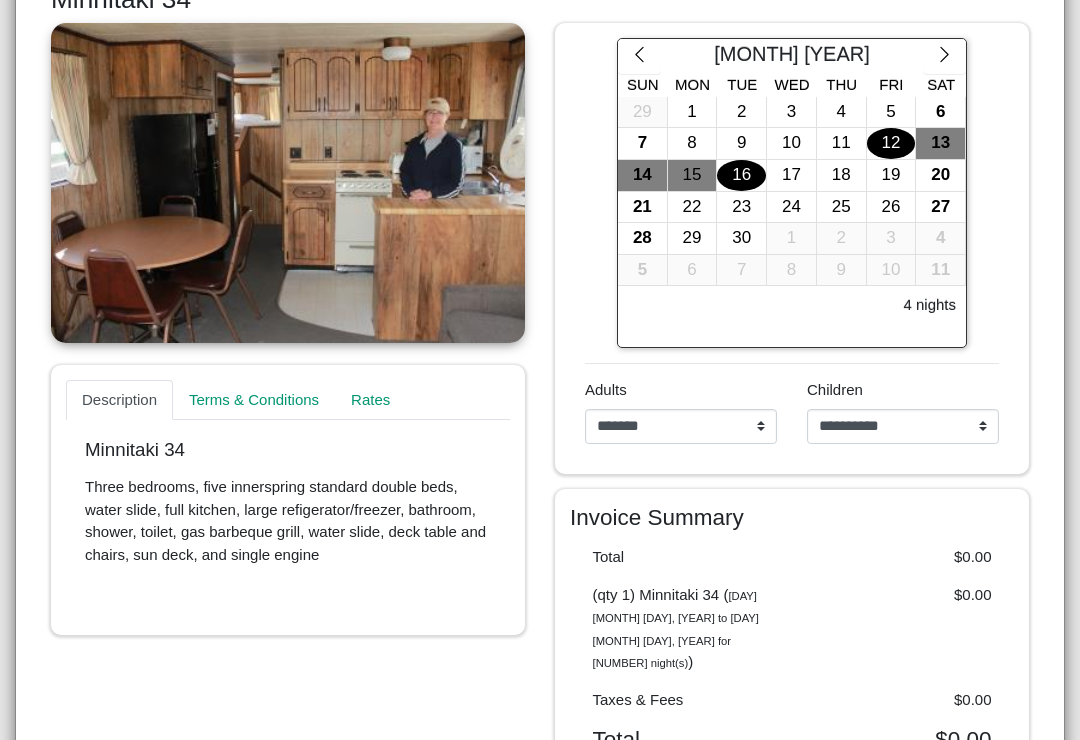 click on "5" at bounding box center (891, 112) 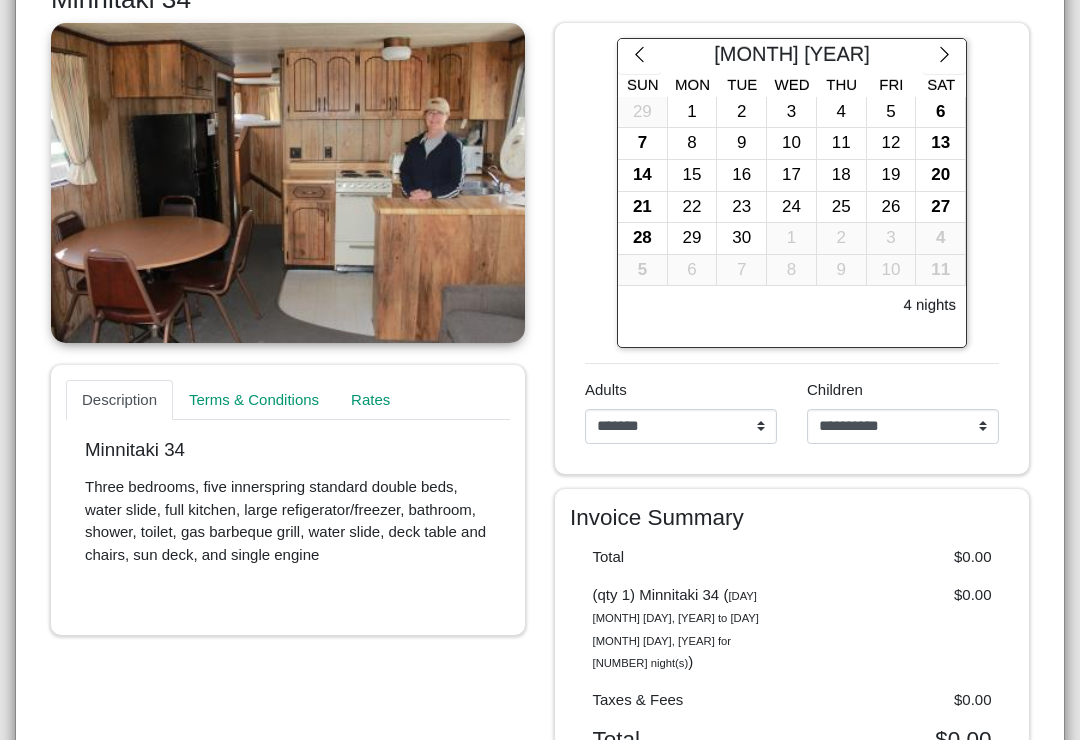 click on "9" at bounding box center (741, 143) 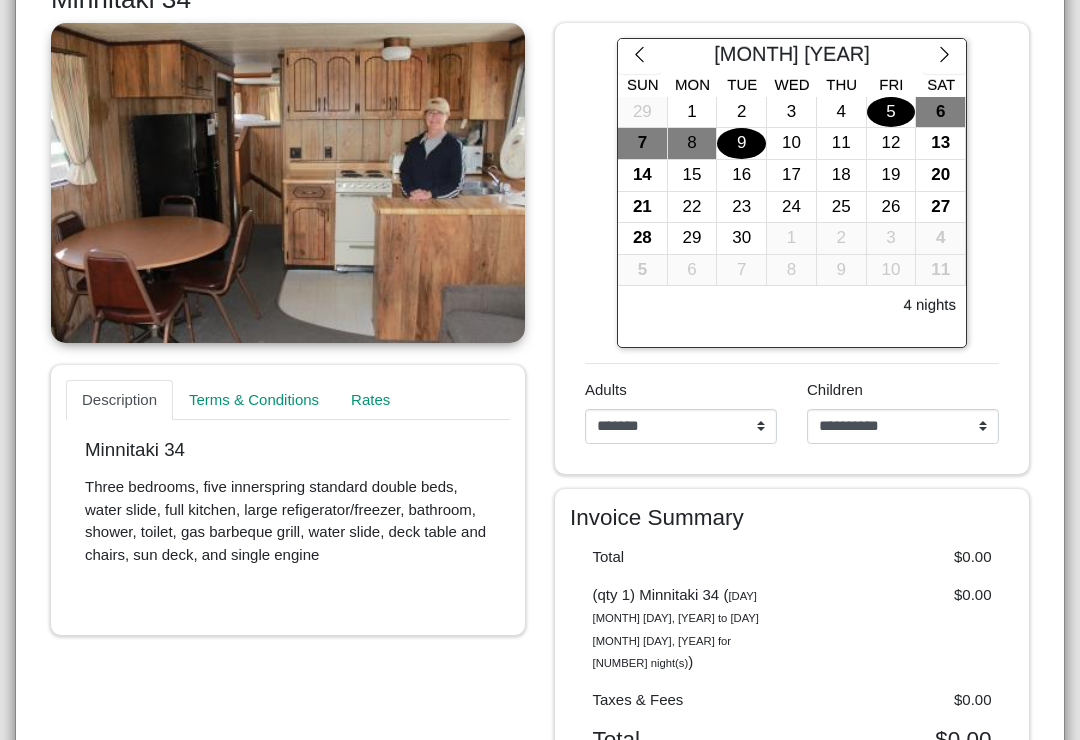click on "[MONTH] [YEAR]  [DAY] [DAY] [DAY] [DAY] [DAY] [DAY] [DAY]  [DAY]   [DAY]   [DAY]   [DAY]   [DAY]   [DAY]   [DAY]   [DAY]   [DAY]   [DAY]   [DAY]   [DAY]   [DAY]   [DAY]   [DAY]   [DAY]   [DAY]   [DAY]   [DAY]   [DAY]   [DAY]   [DAY]   [DAY]   [DAY]   [DAY]   [DAY]   [DAY]   [DAY]   [DAY]   [DAY]   [DAY]   [DAY]   [DAY]   [DAY]  [NUMBER] nights" at bounding box center (792, 193) 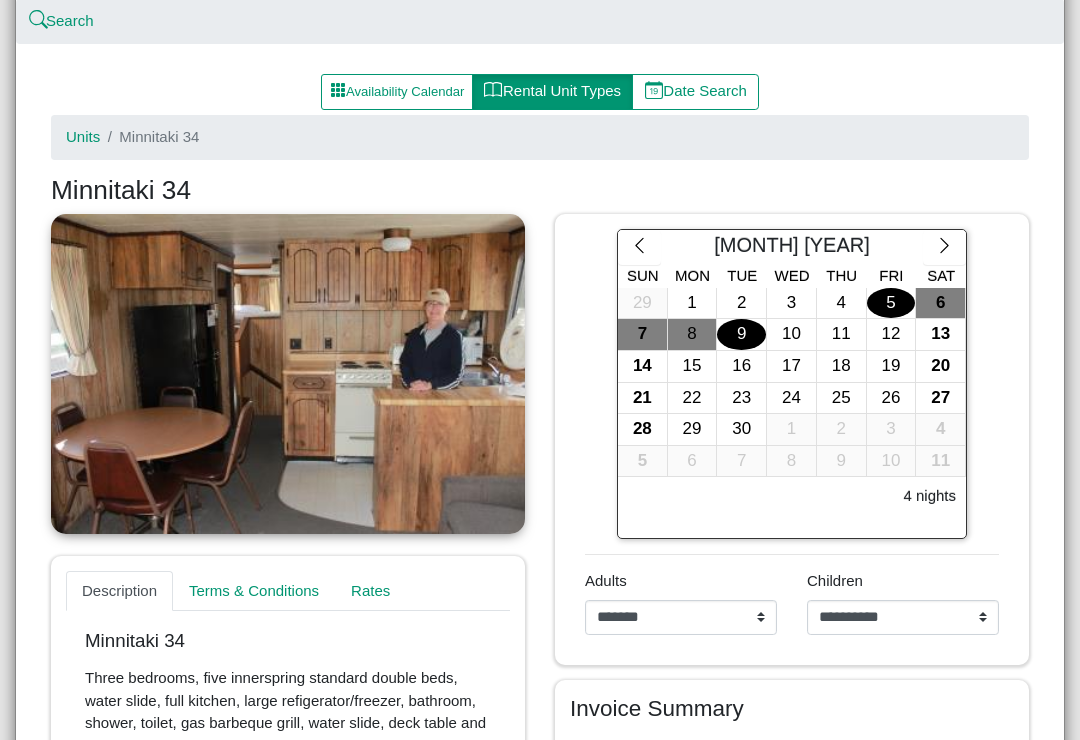 scroll, scrollTop: 222, scrollLeft: 0, axis: vertical 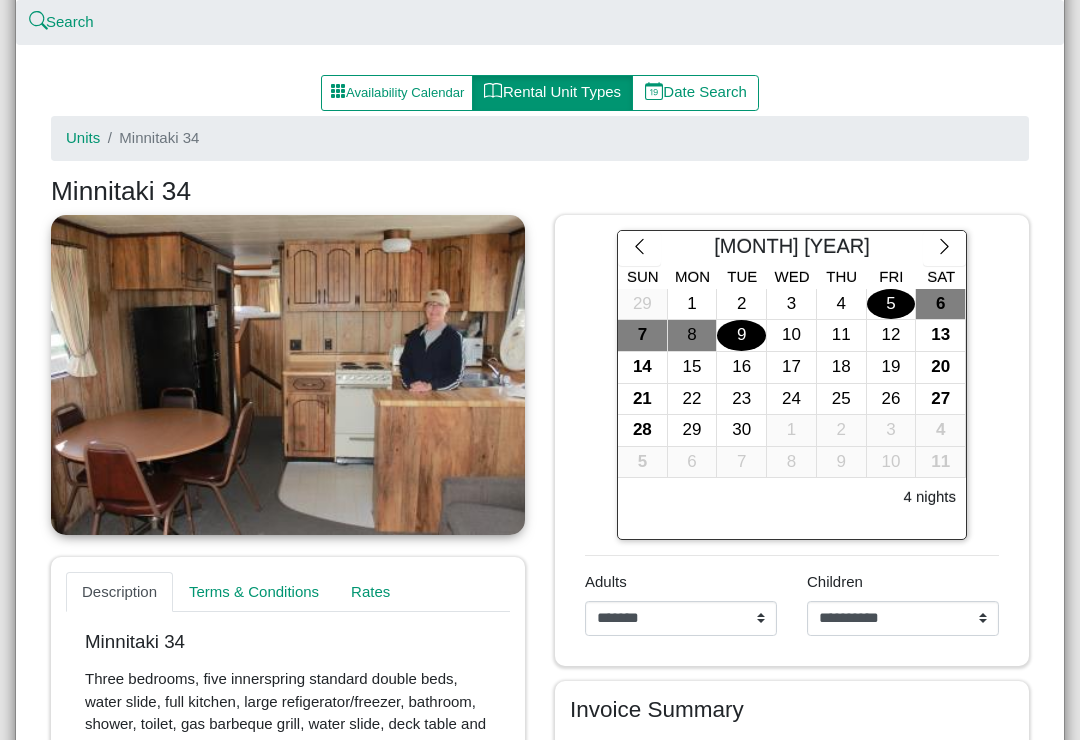 click on "Availability Calendar" at bounding box center [397, 93] 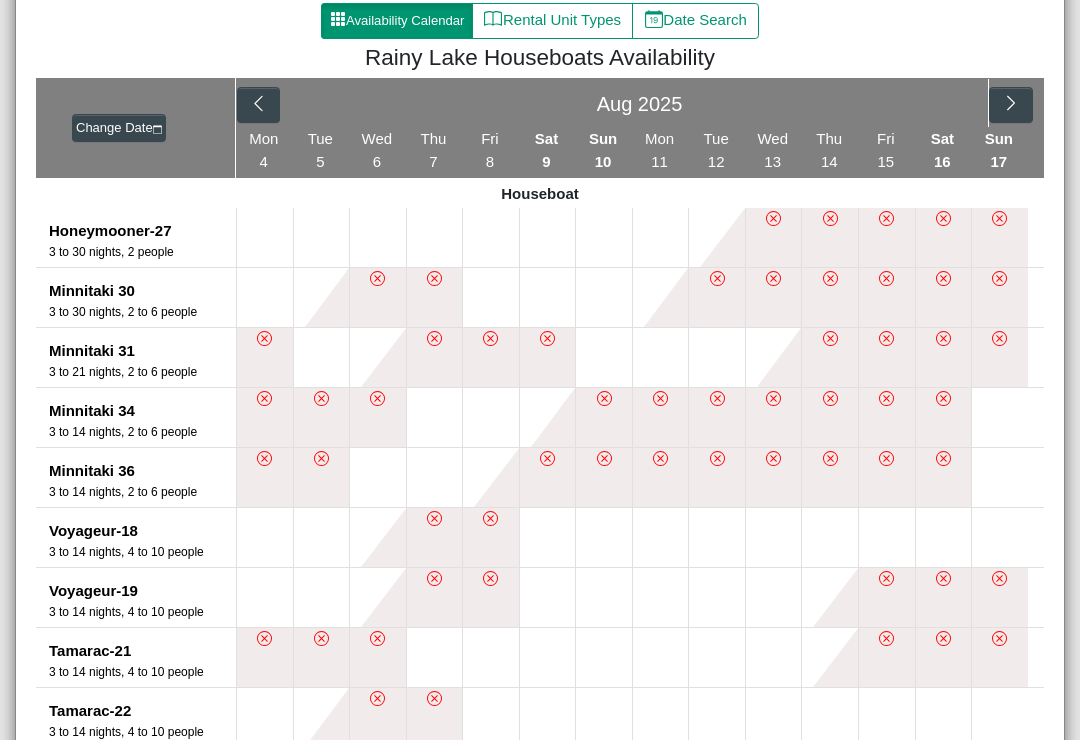 scroll, scrollTop: 299, scrollLeft: 0, axis: vertical 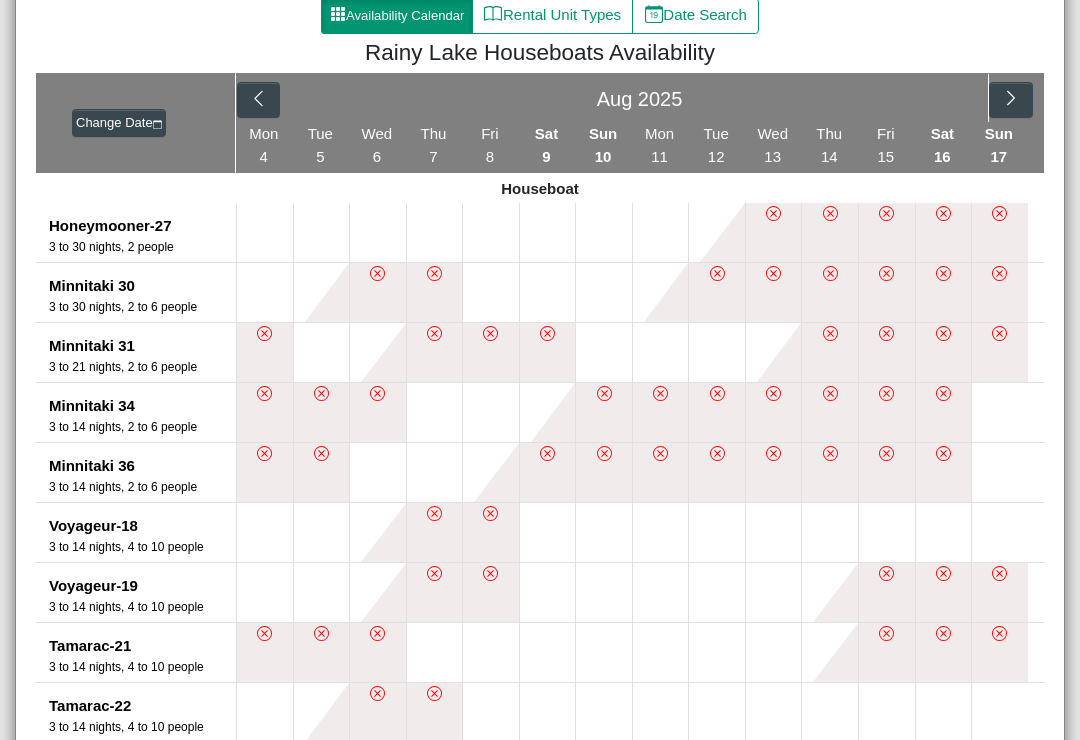 click 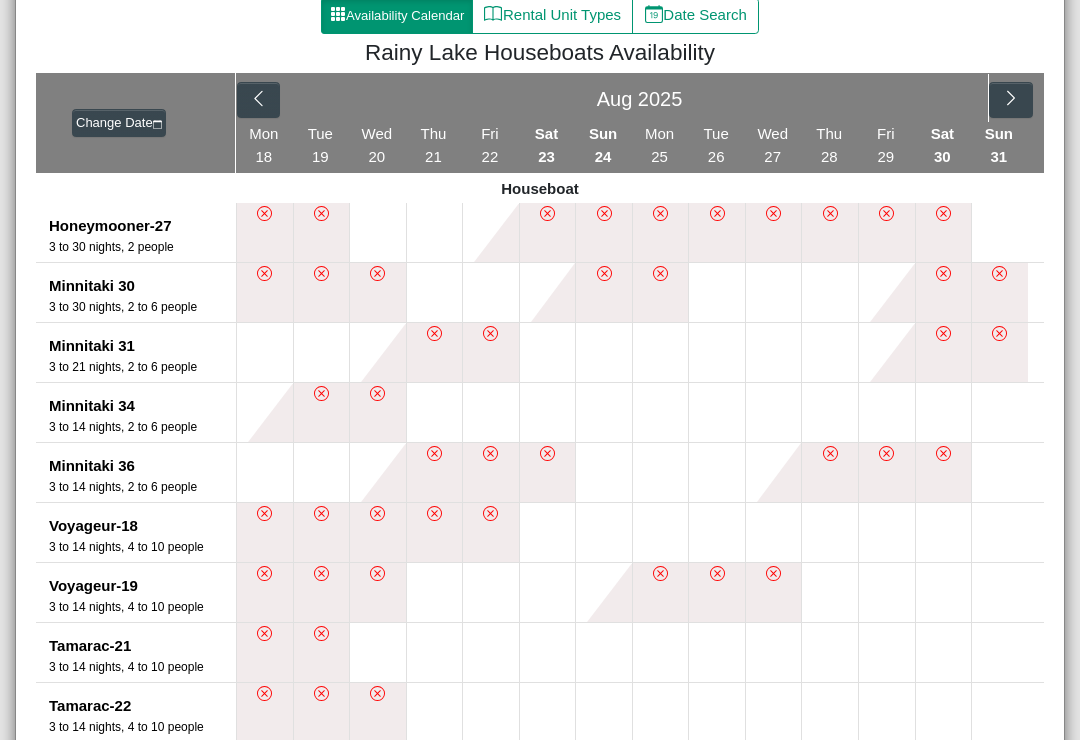 click at bounding box center (1010, 100) 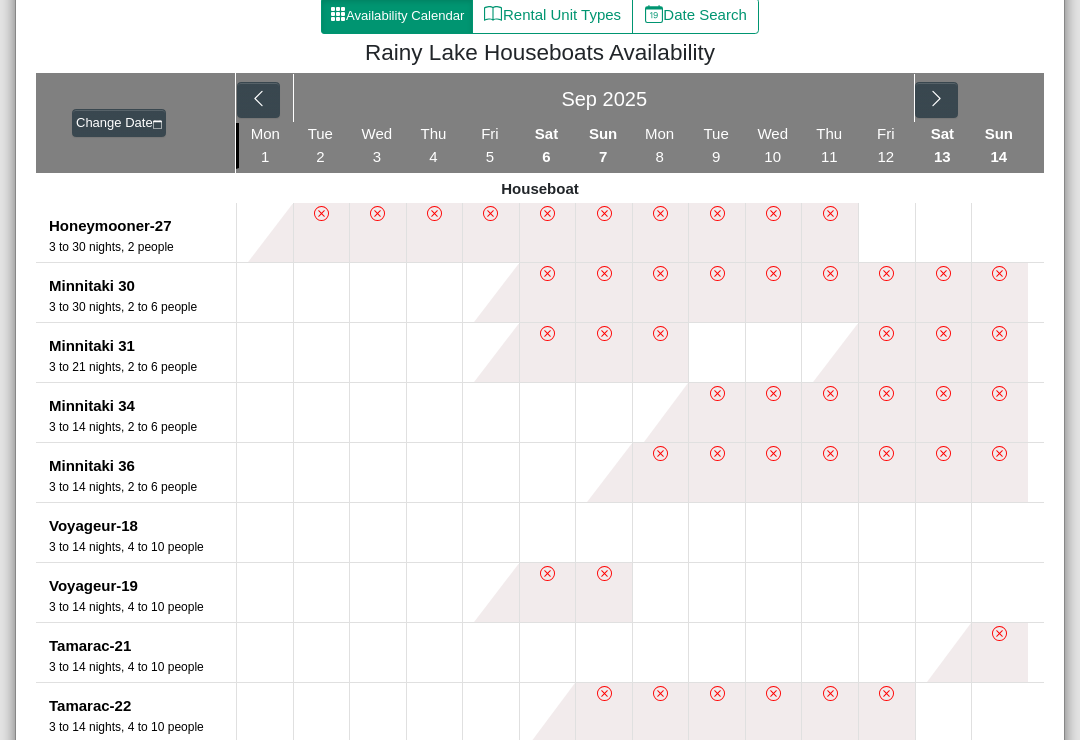 click on "Sep 2025" at bounding box center [640, 98] 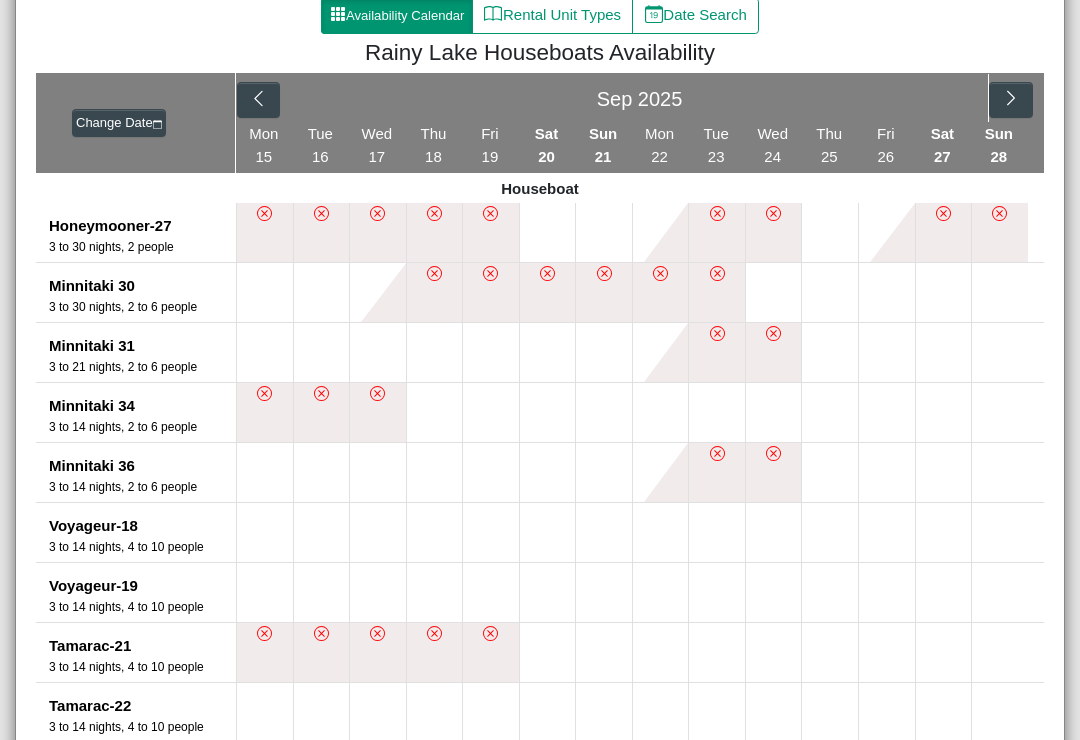 click 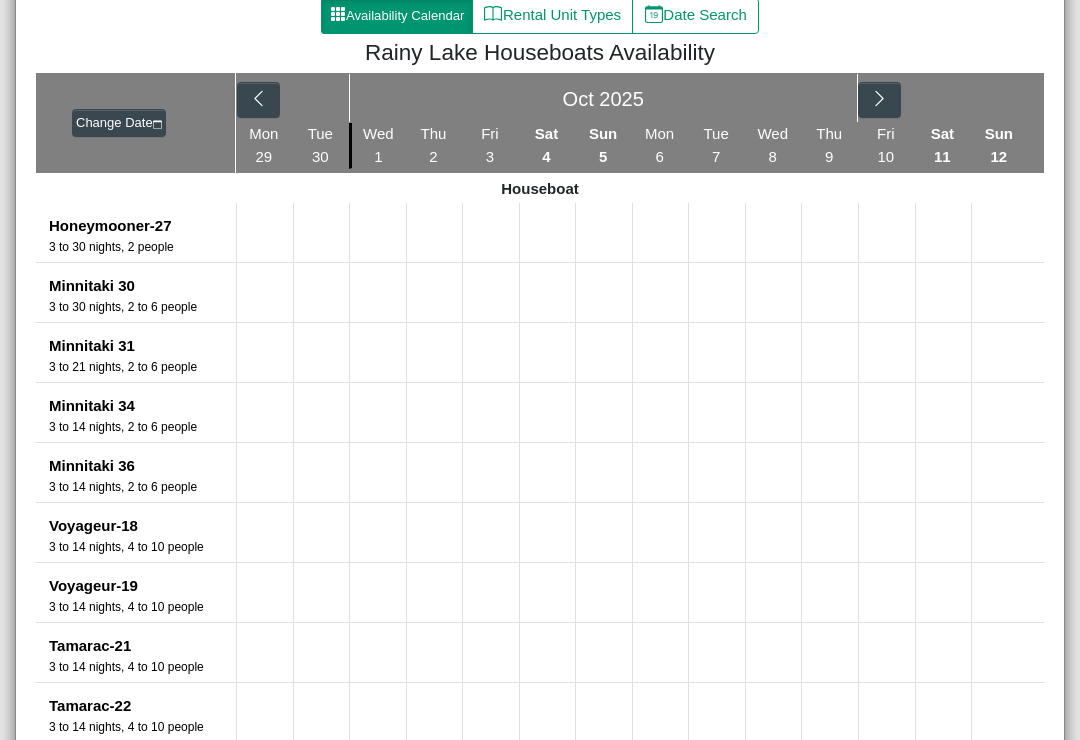click 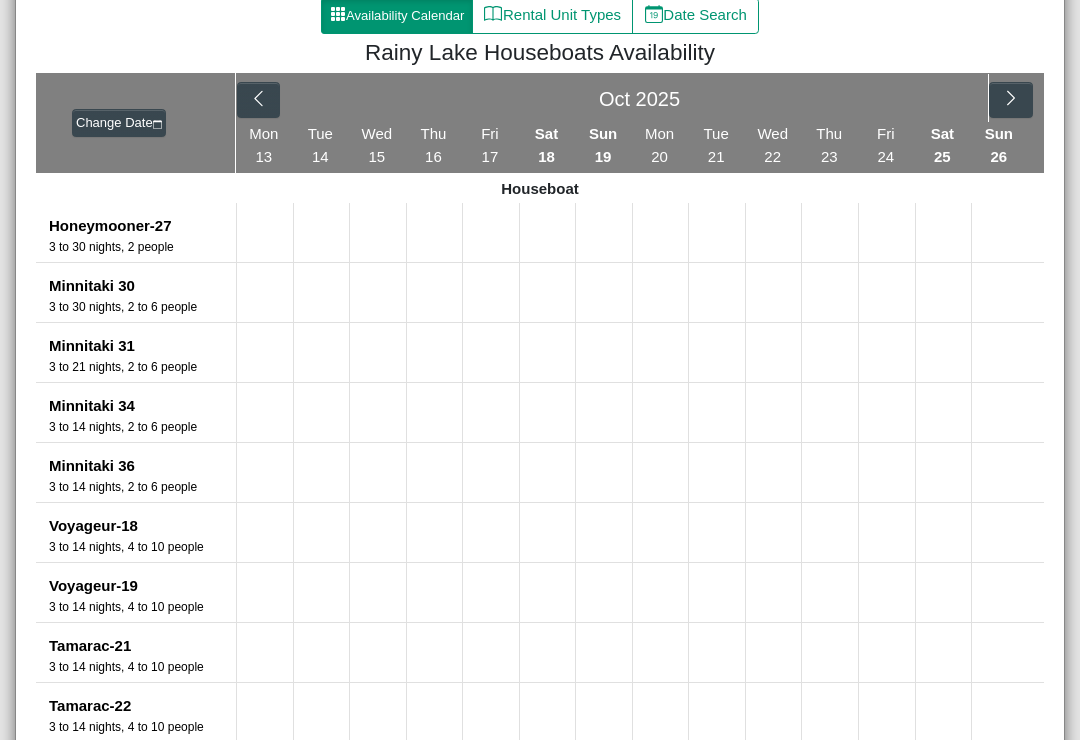 click 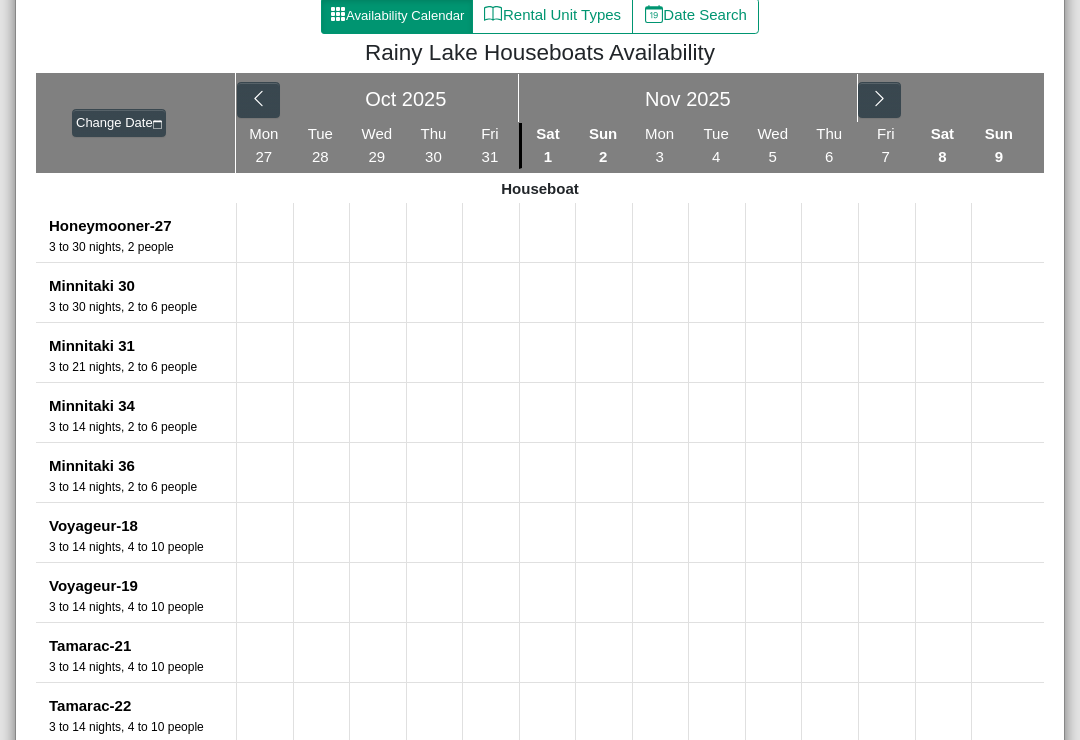 click at bounding box center (879, 100) 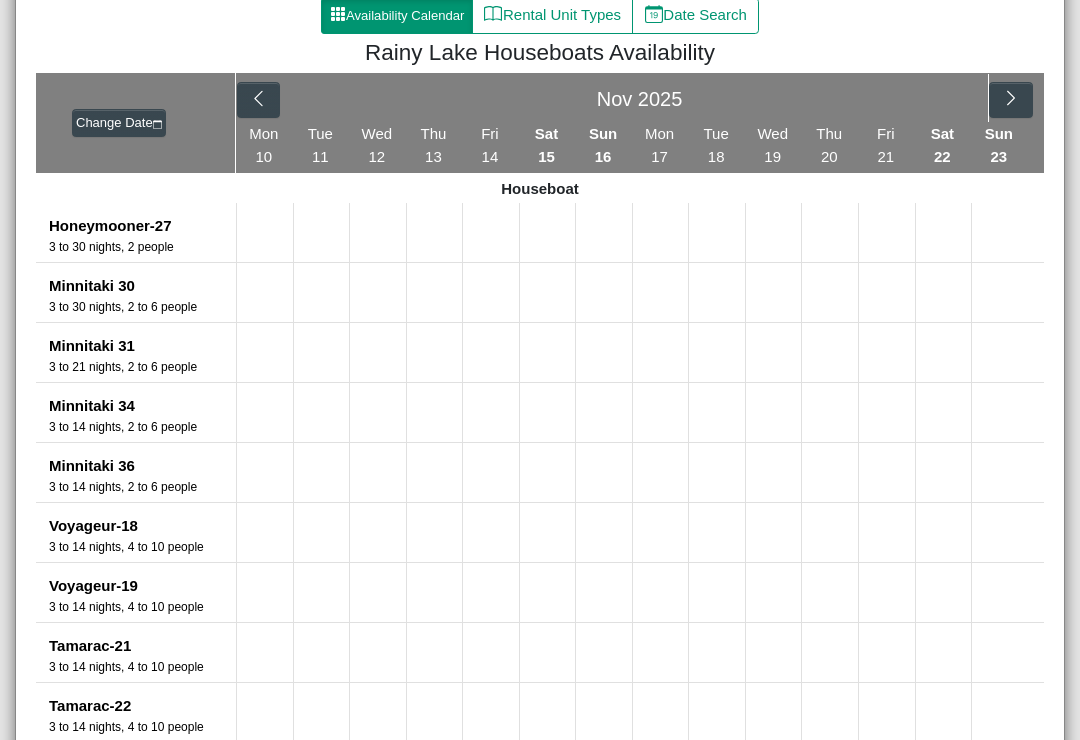 click 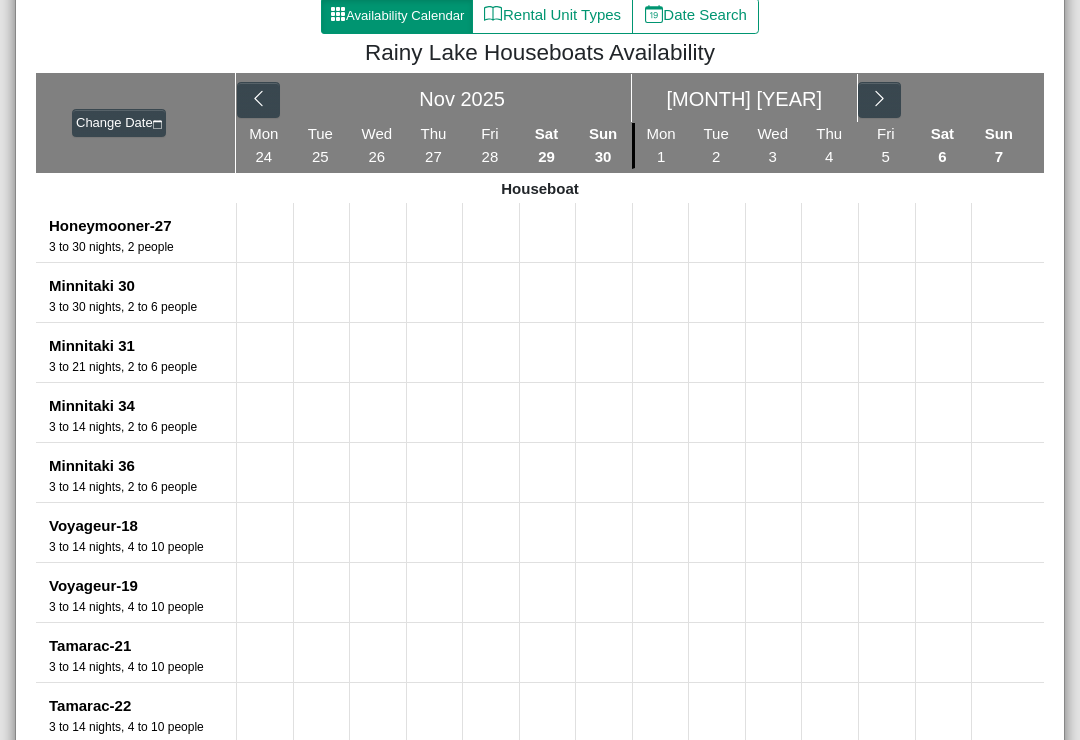 click at bounding box center [879, 100] 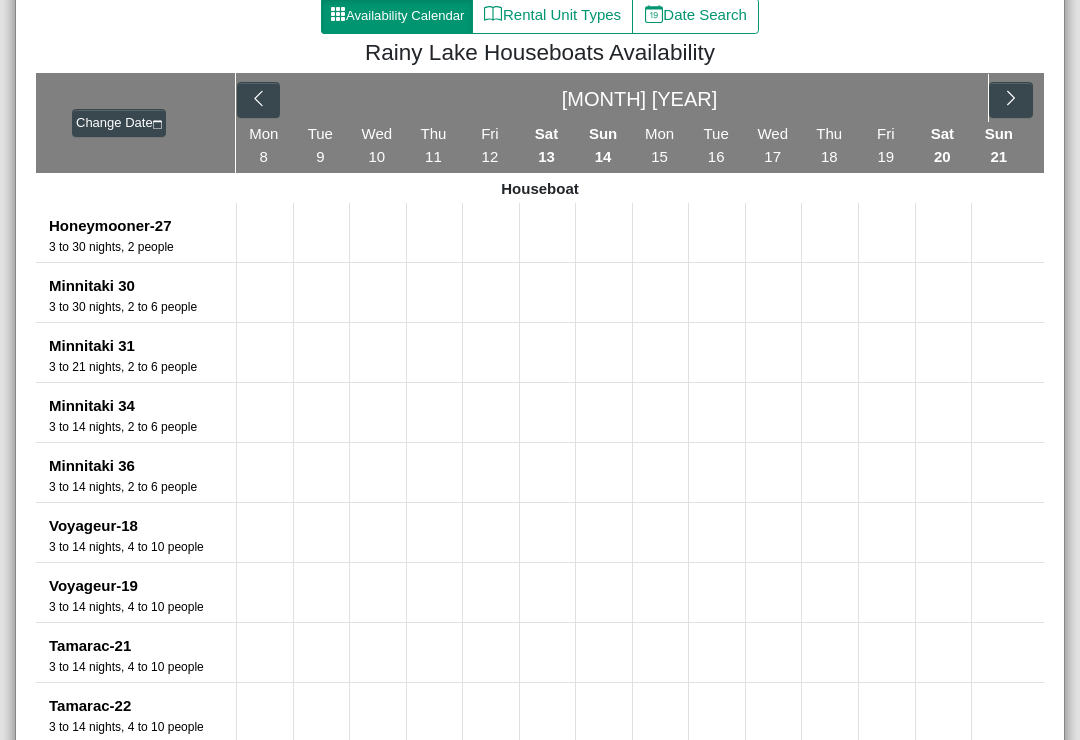 click at bounding box center (1010, 100) 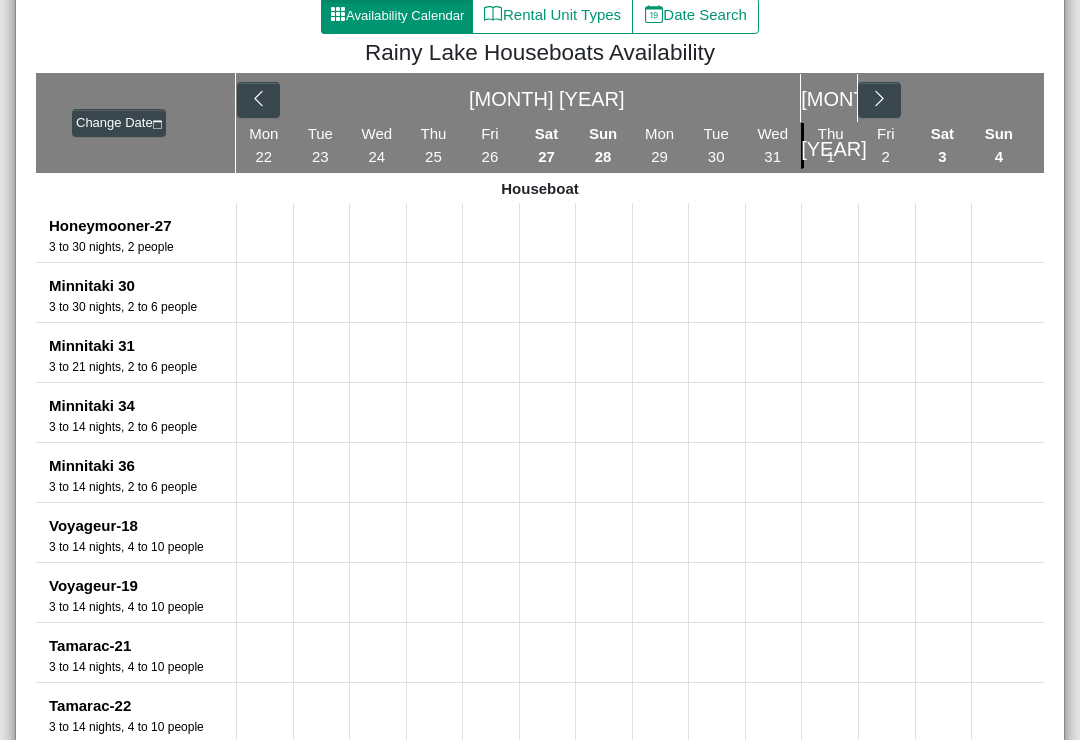 click 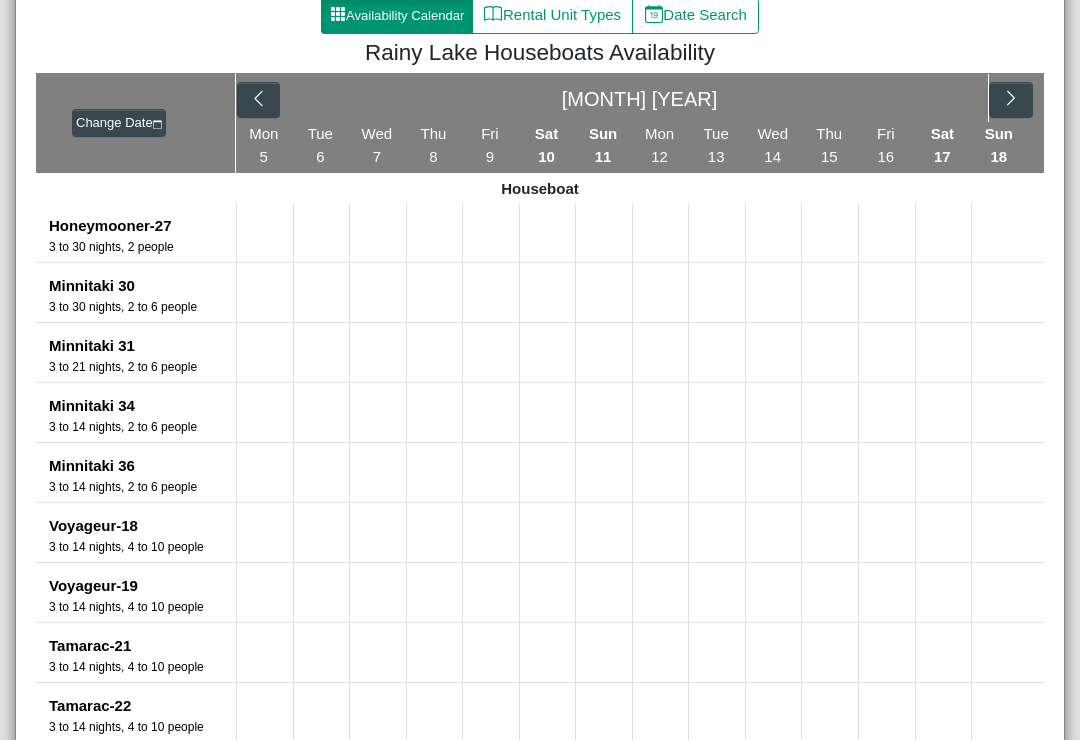 click 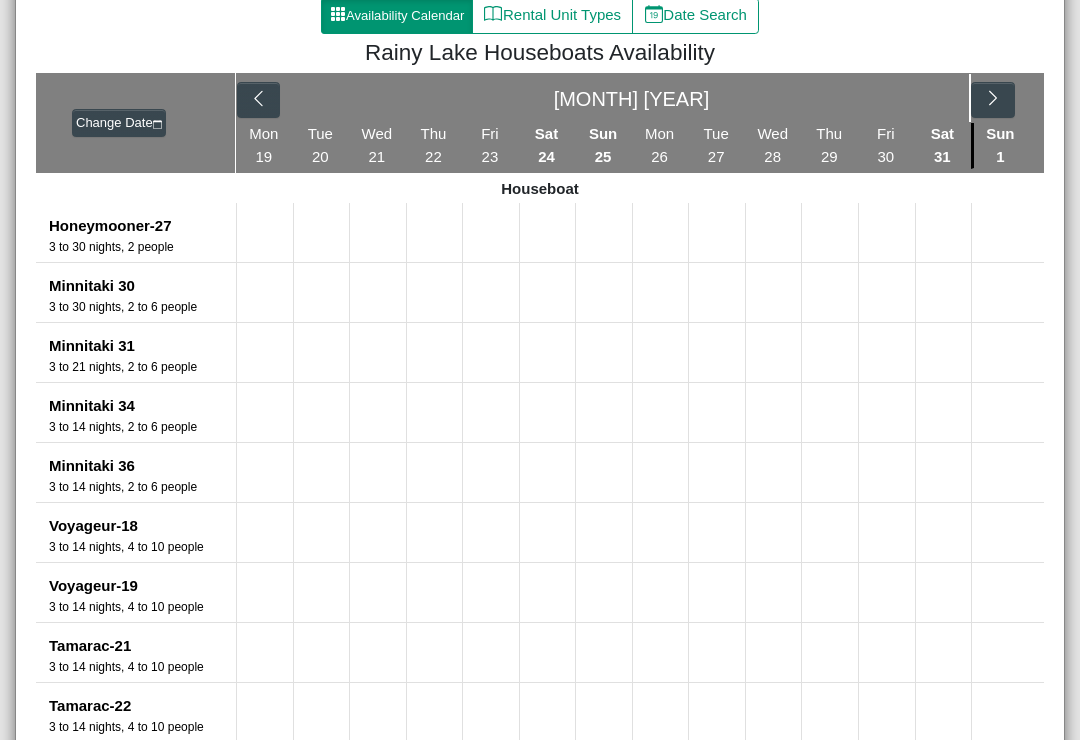 click at bounding box center (992, 100) 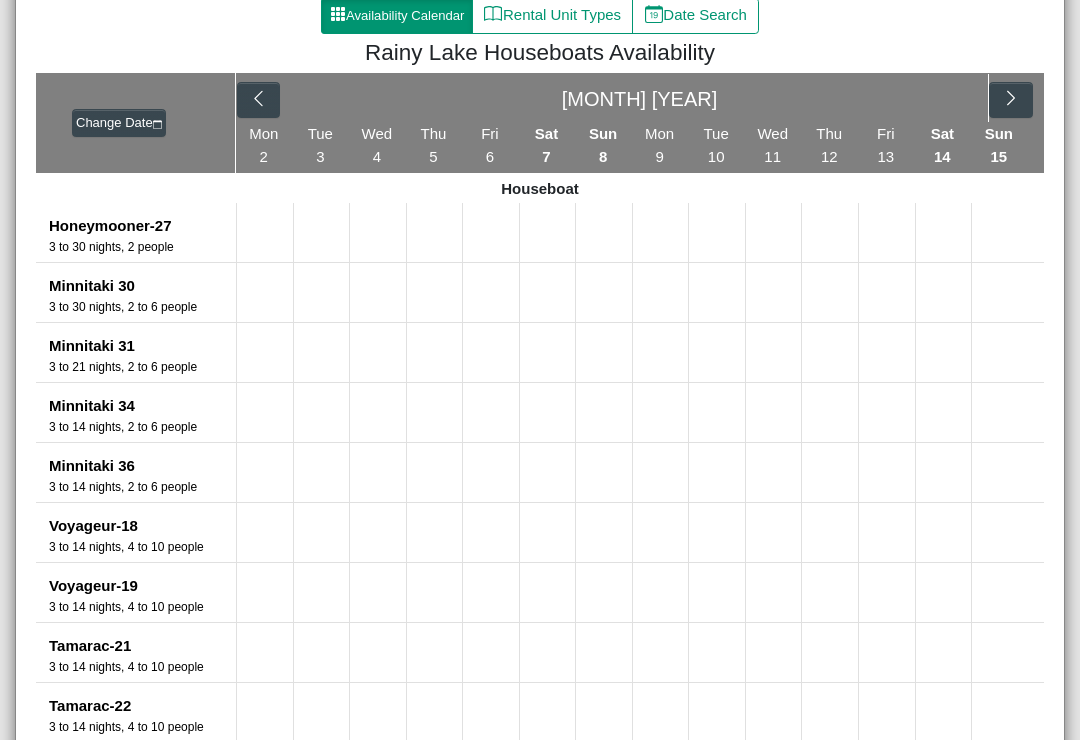 click 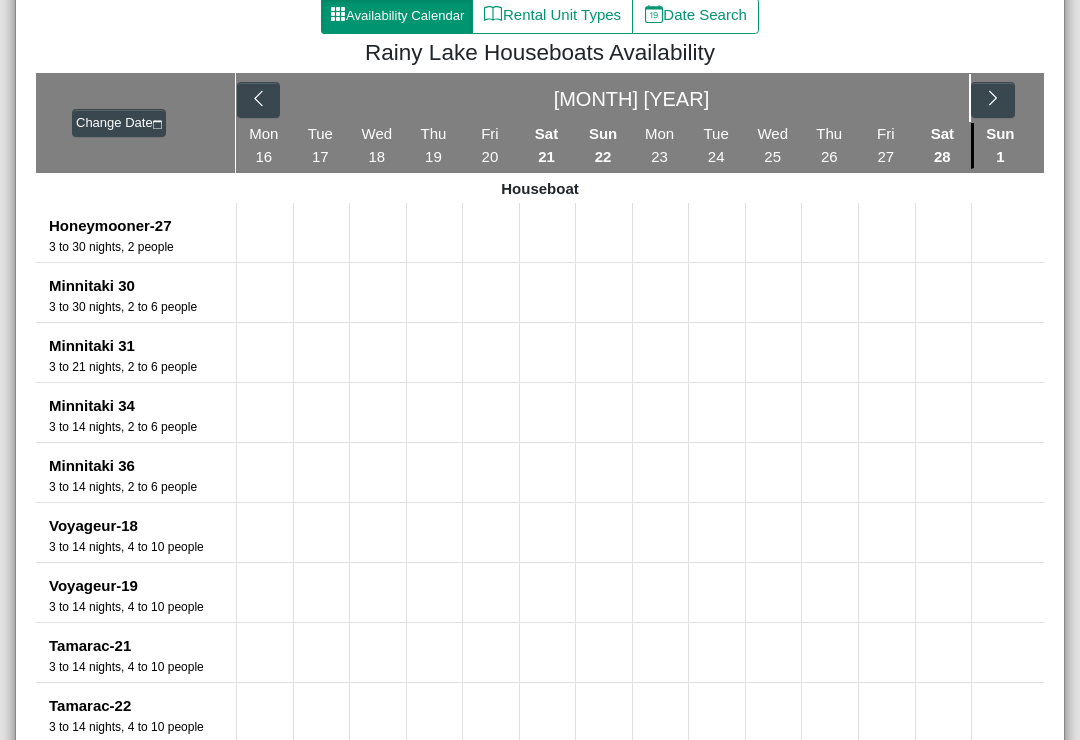 click at bounding box center (992, 100) 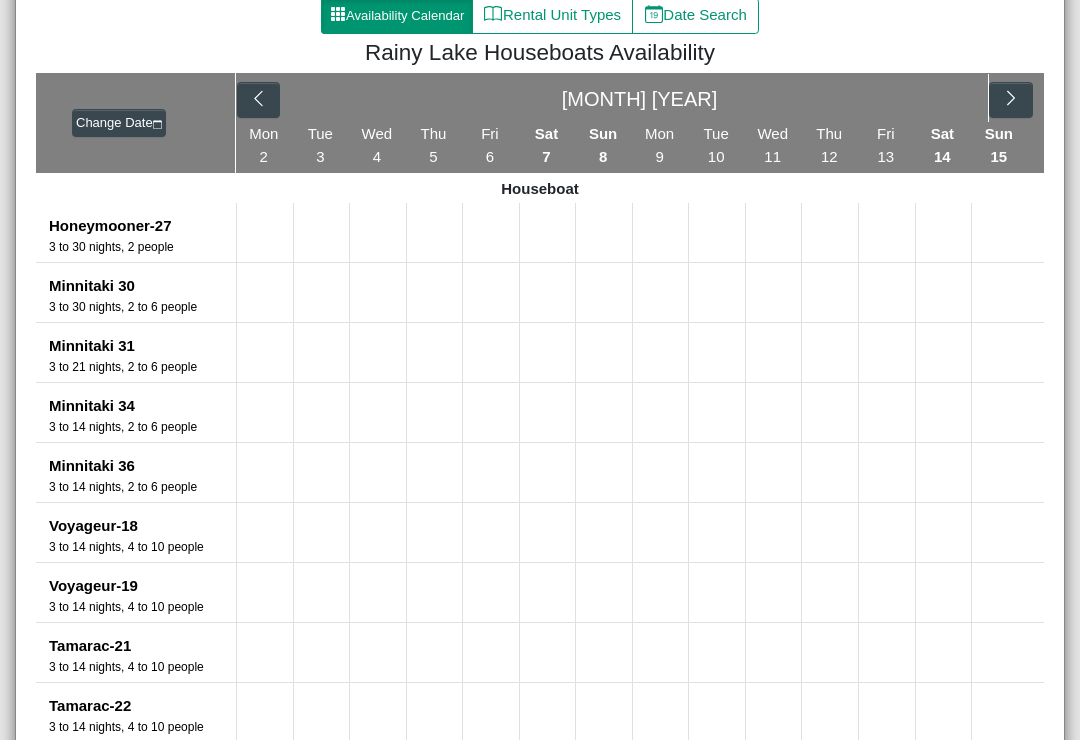 click at bounding box center (1010, 100) 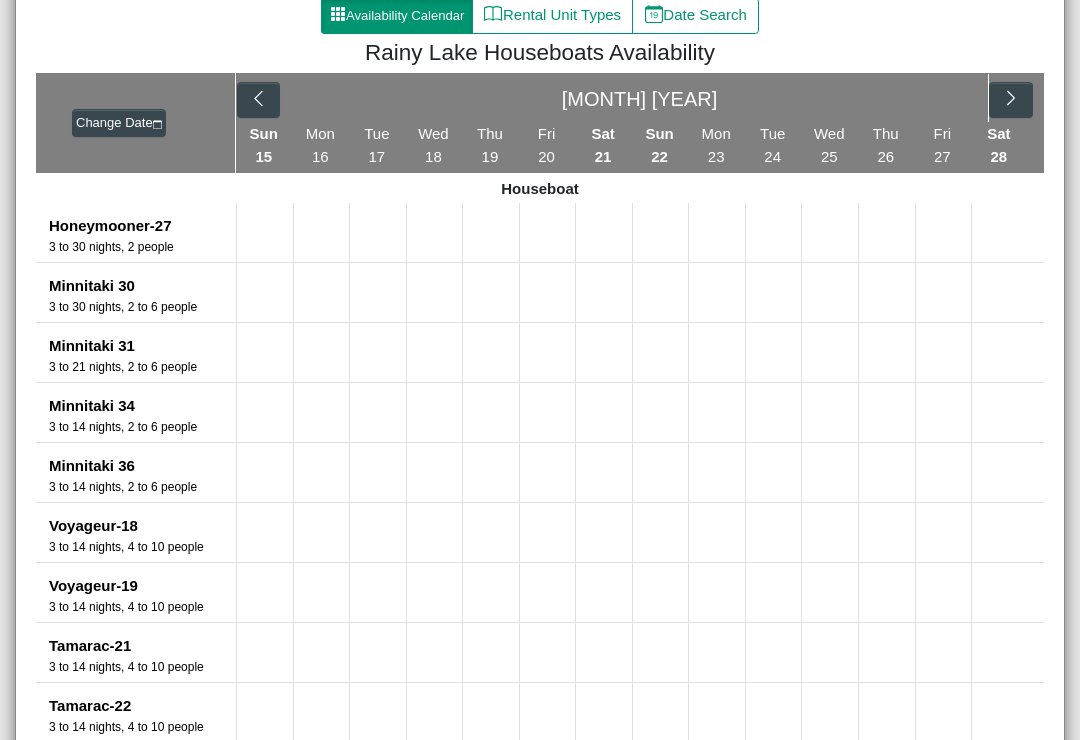 click at bounding box center [1010, 100] 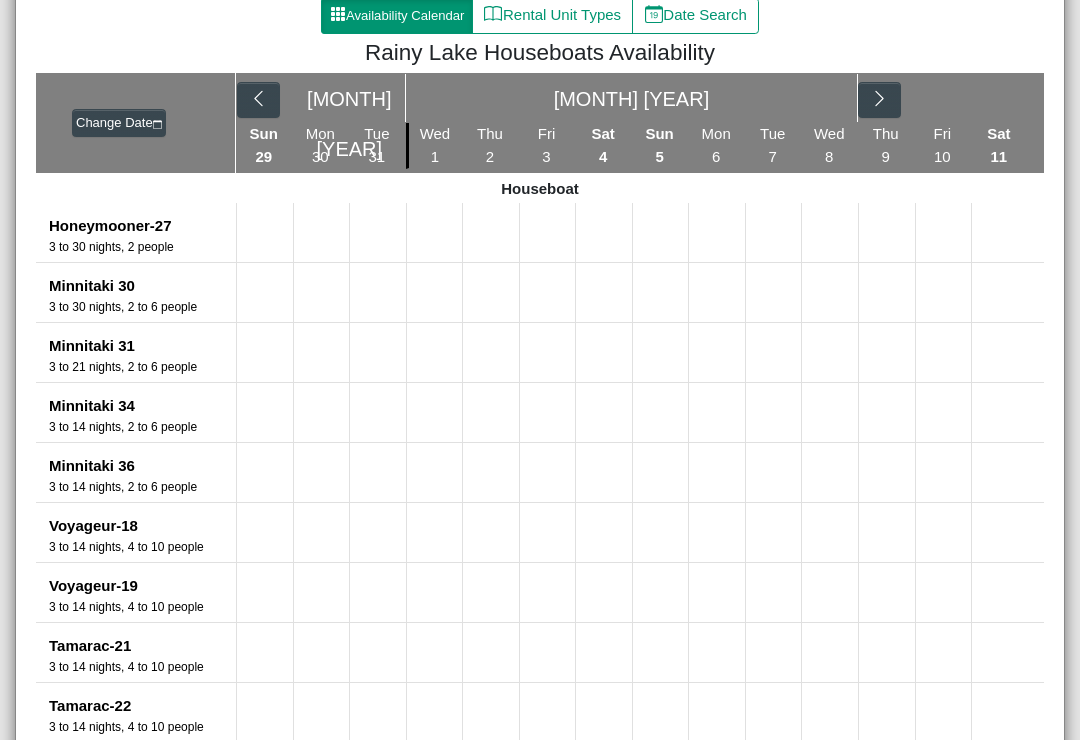 click at bounding box center (879, 100) 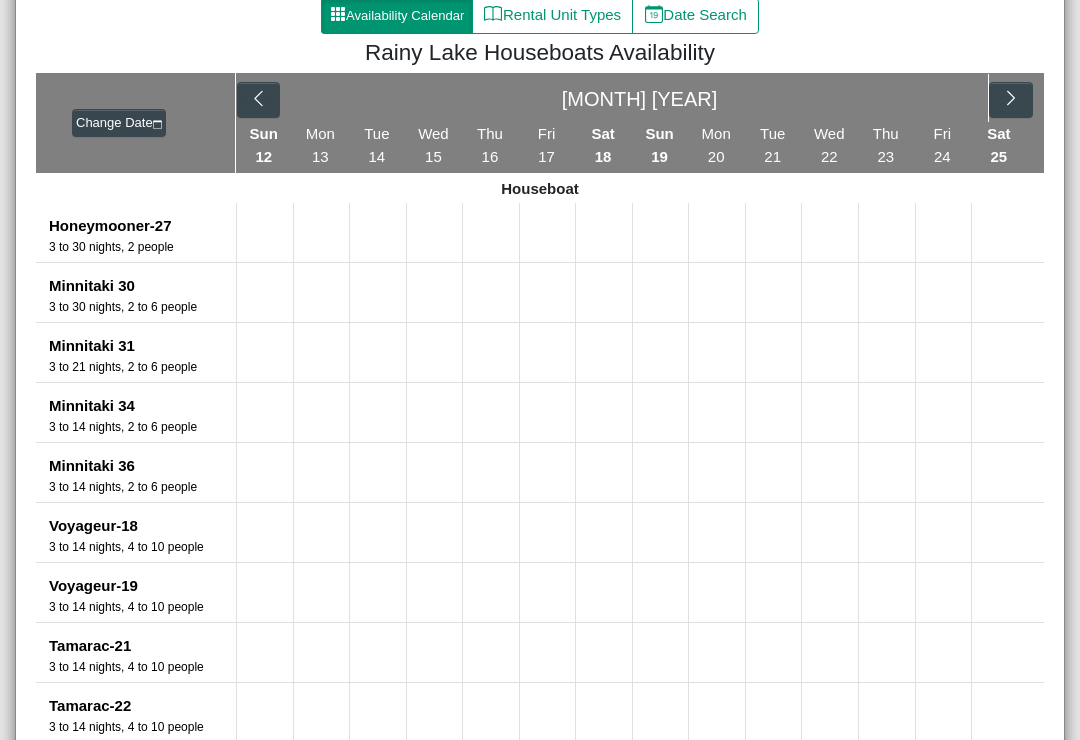 click 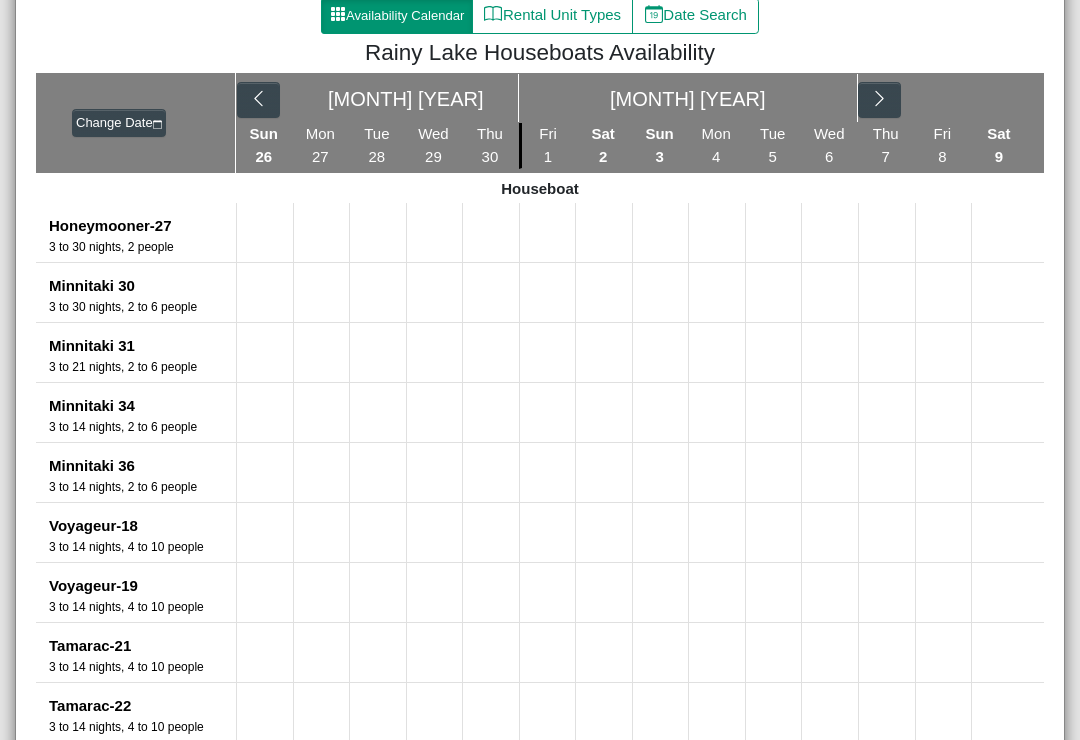 click 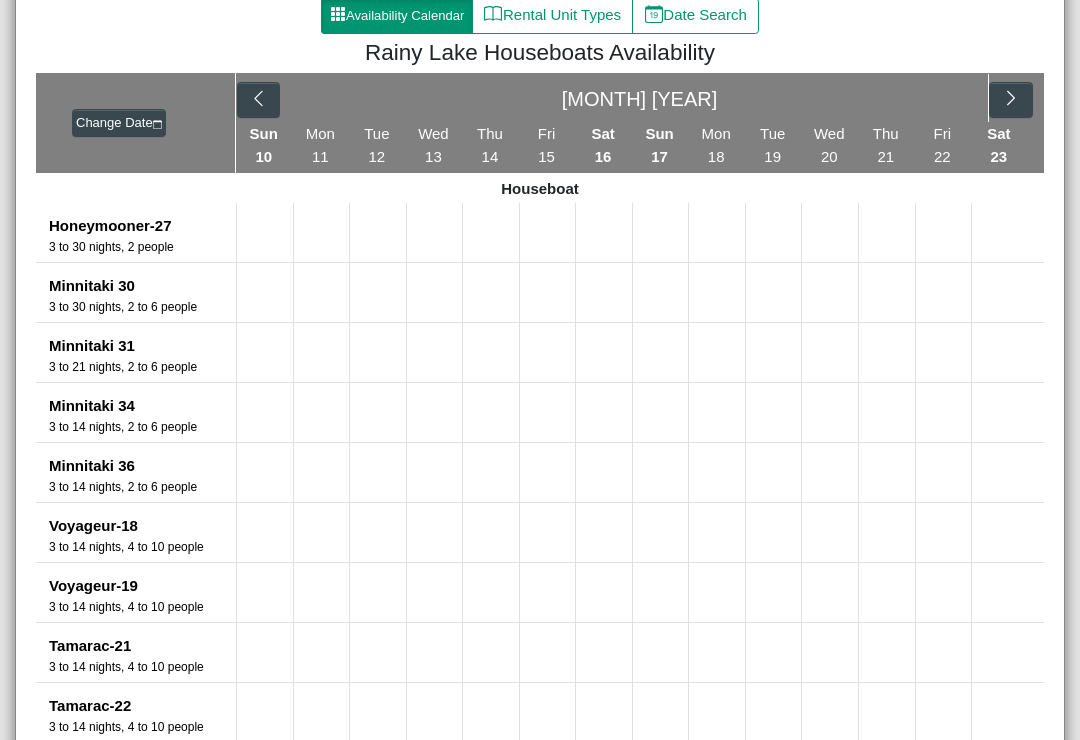 click 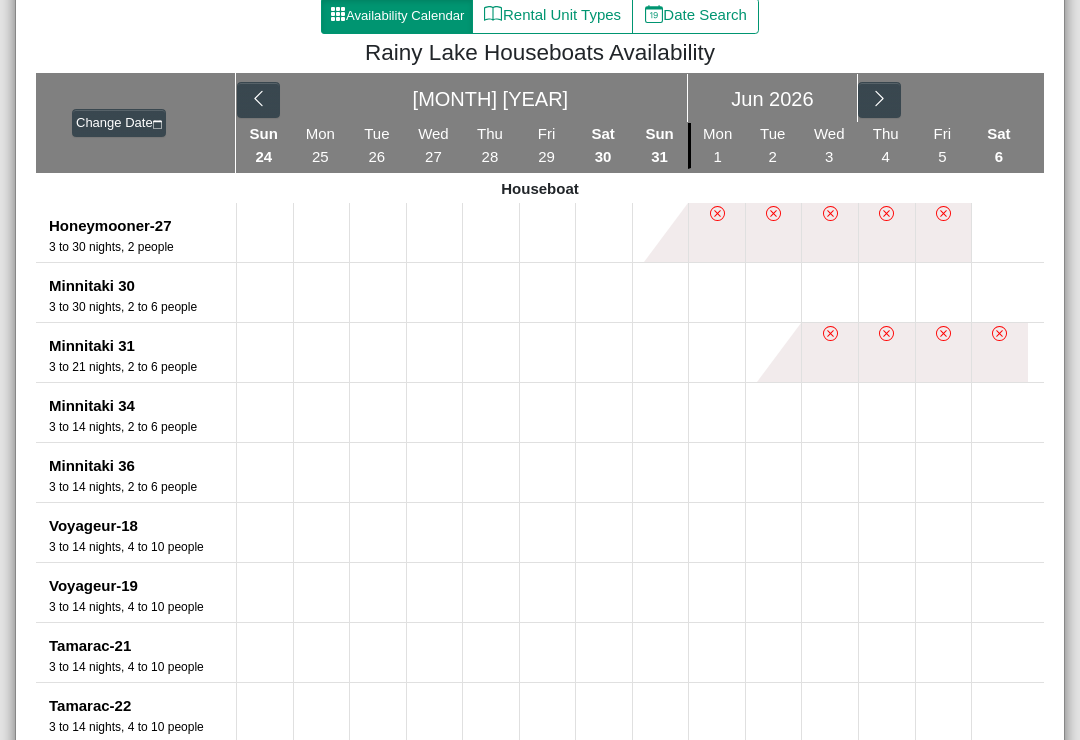 click 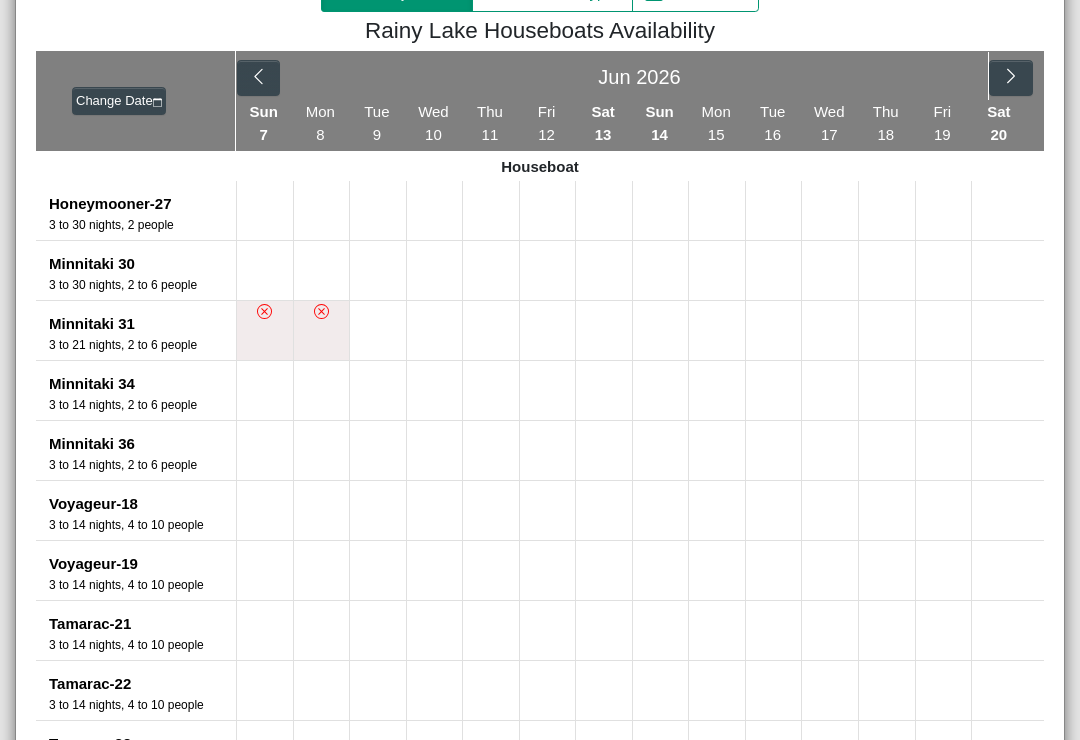 scroll, scrollTop: 318, scrollLeft: 0, axis: vertical 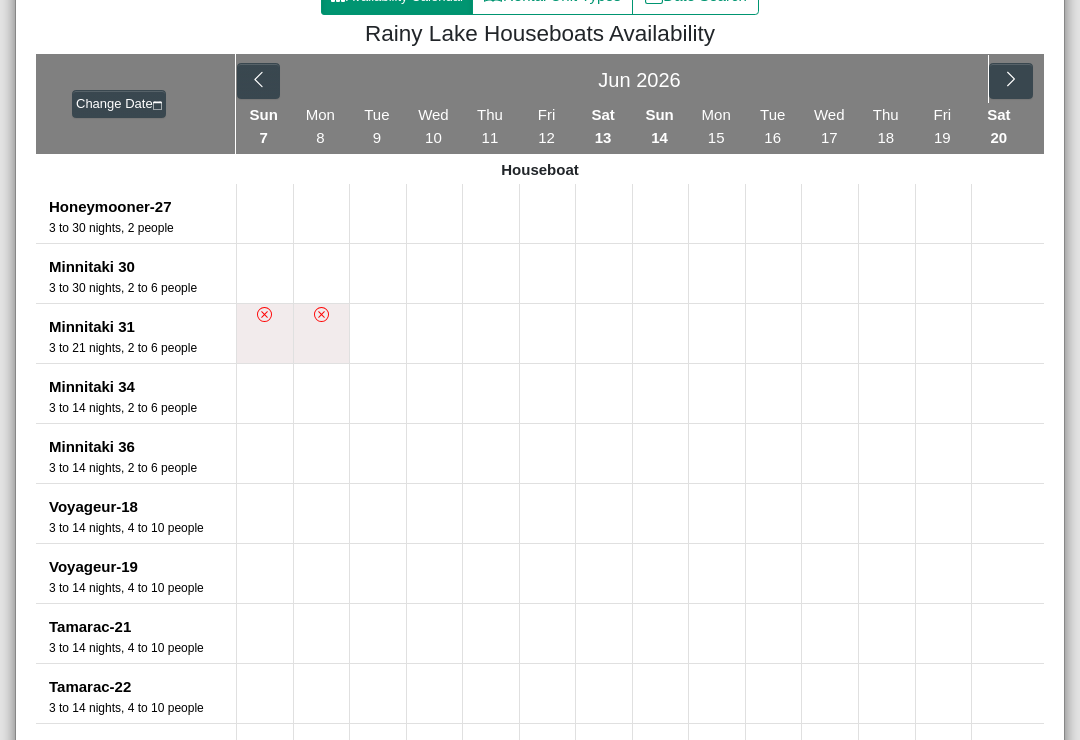 click at bounding box center [717, 333] 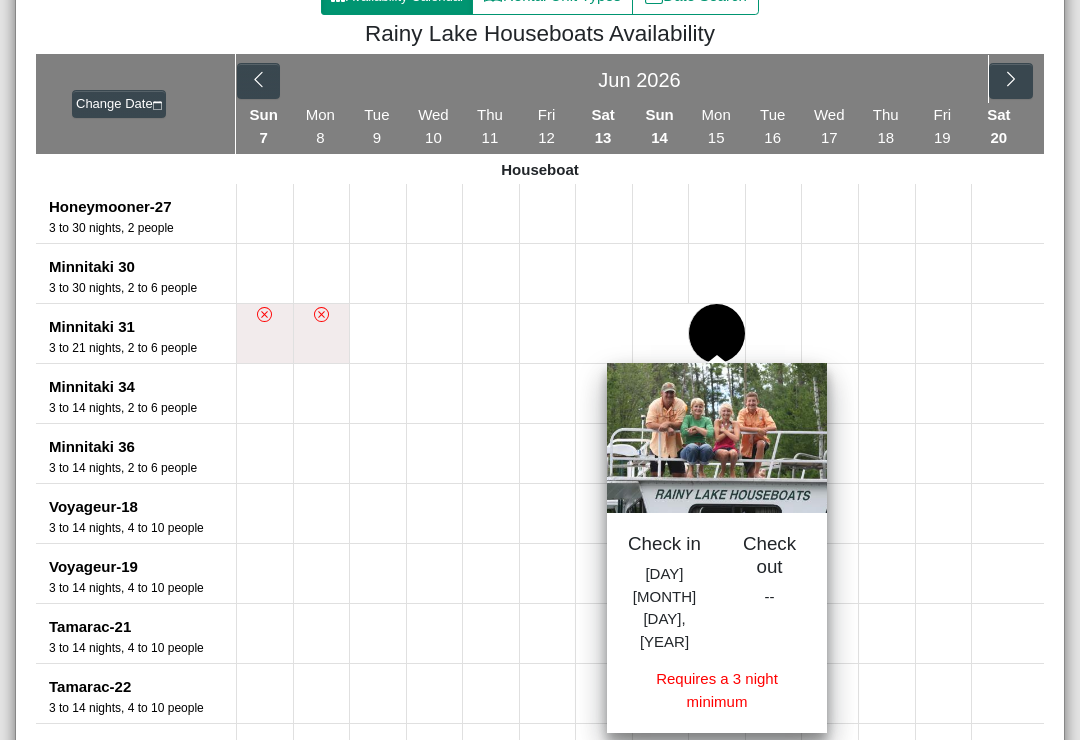 click at bounding box center [944, 333] 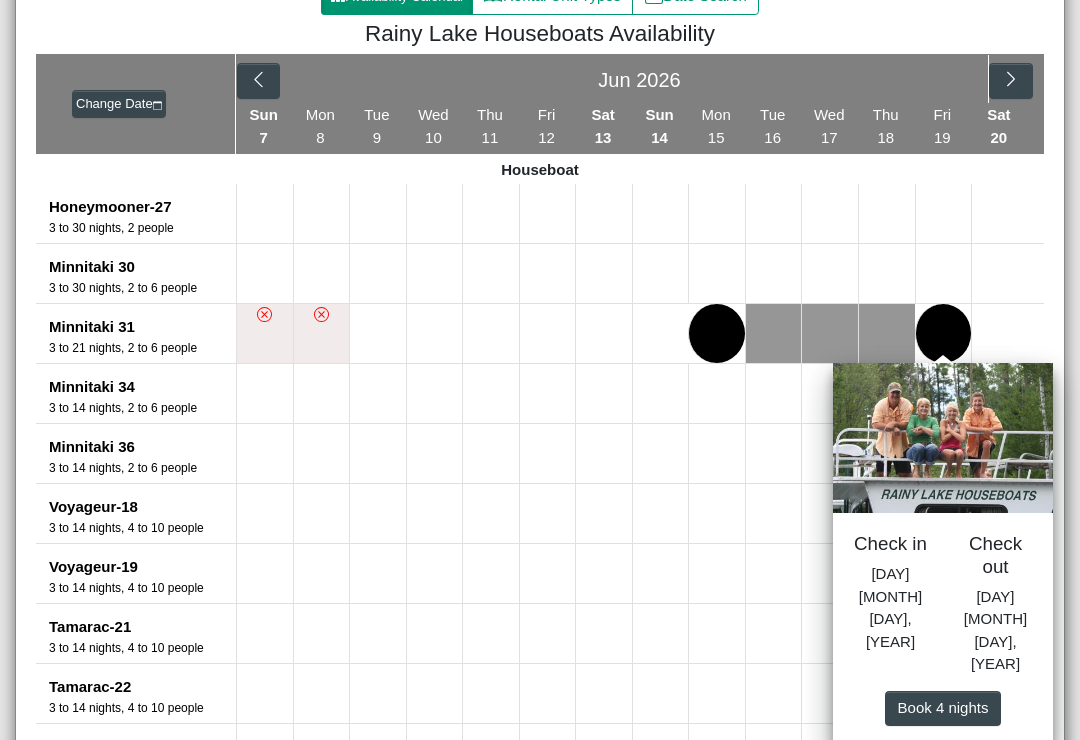 click at bounding box center (1000, 213) 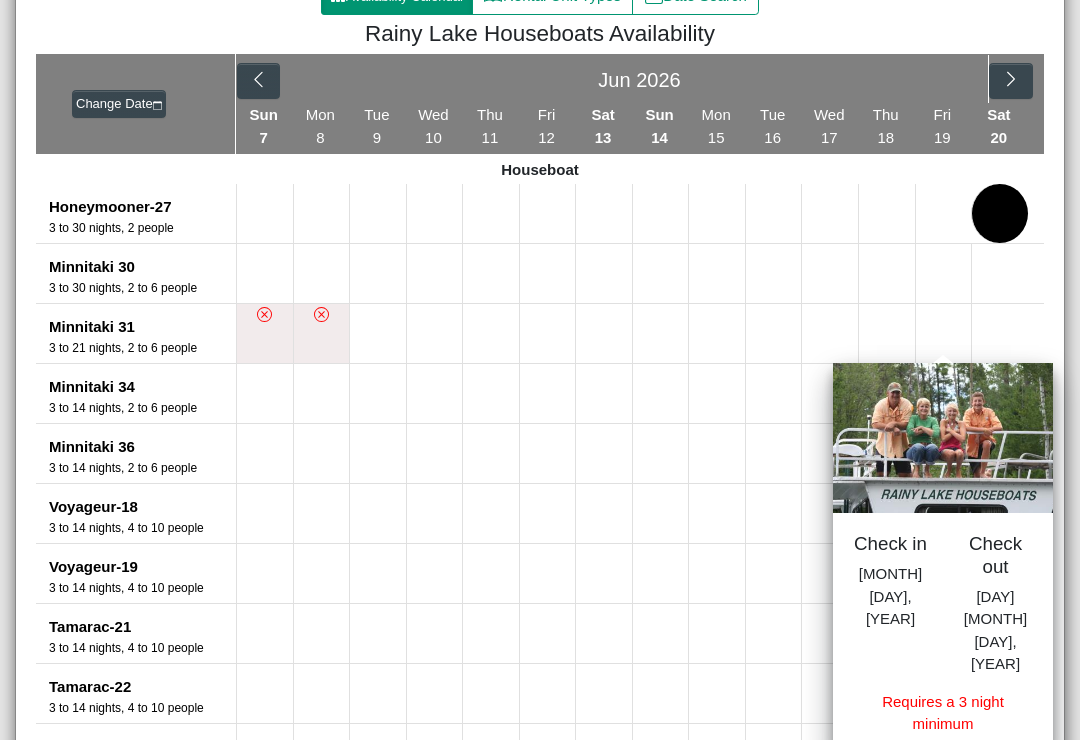 click at bounding box center (548, 393) 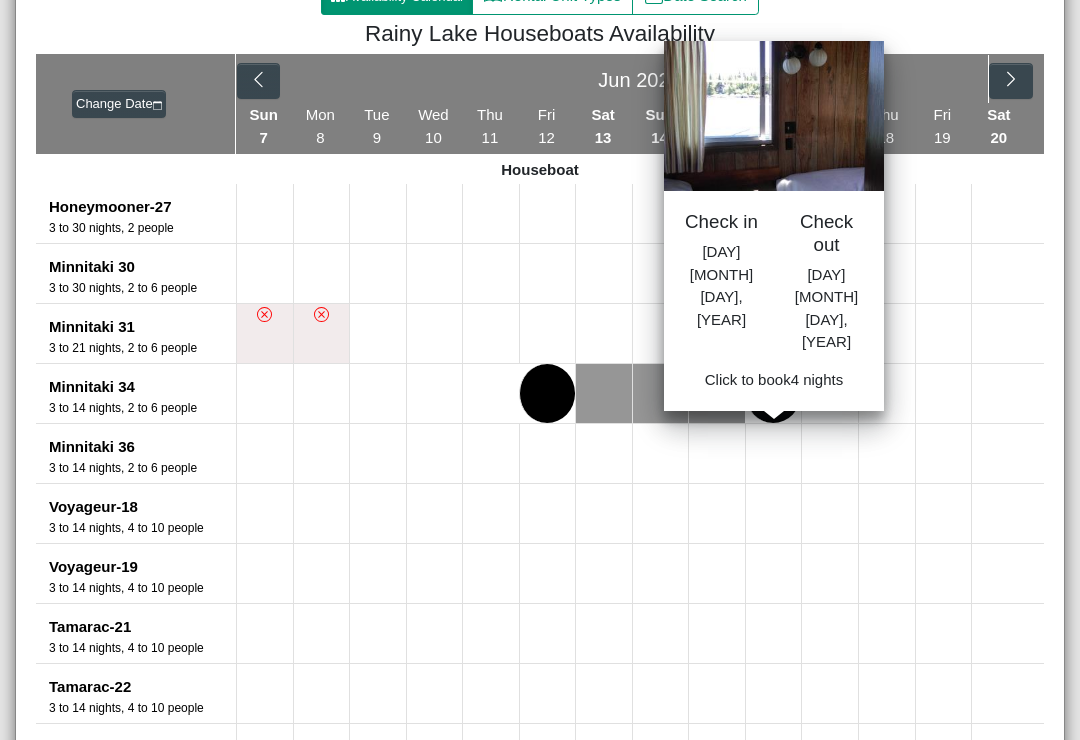 click at bounding box center [774, 393] 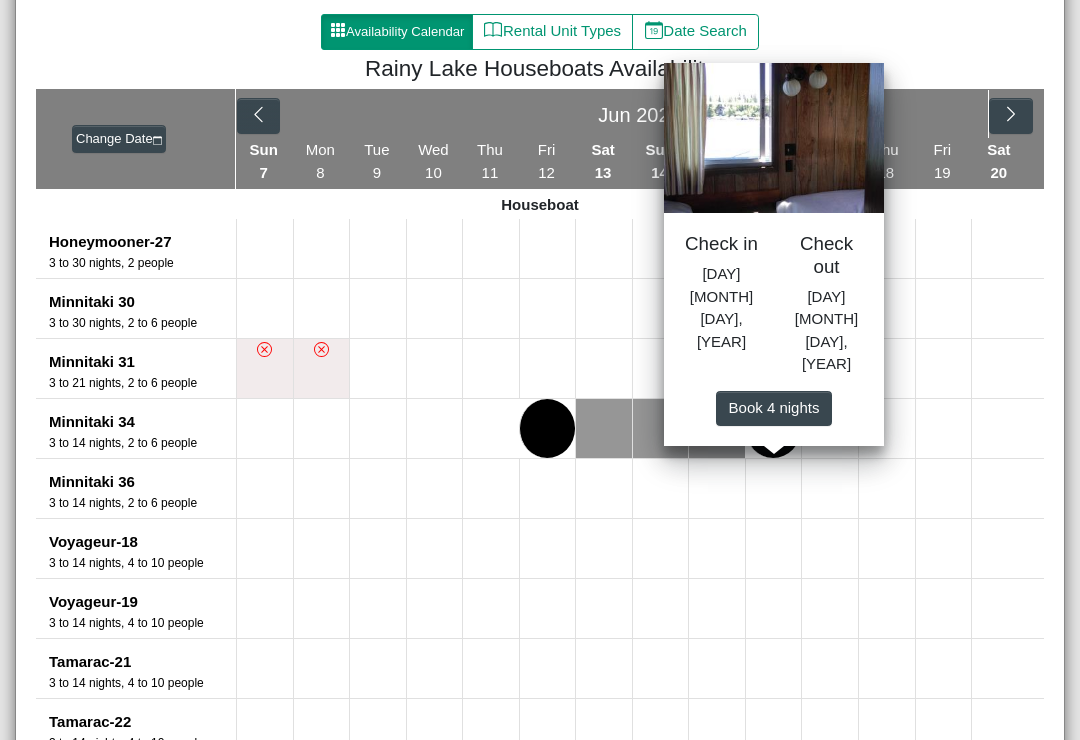 scroll, scrollTop: 286, scrollLeft: 0, axis: vertical 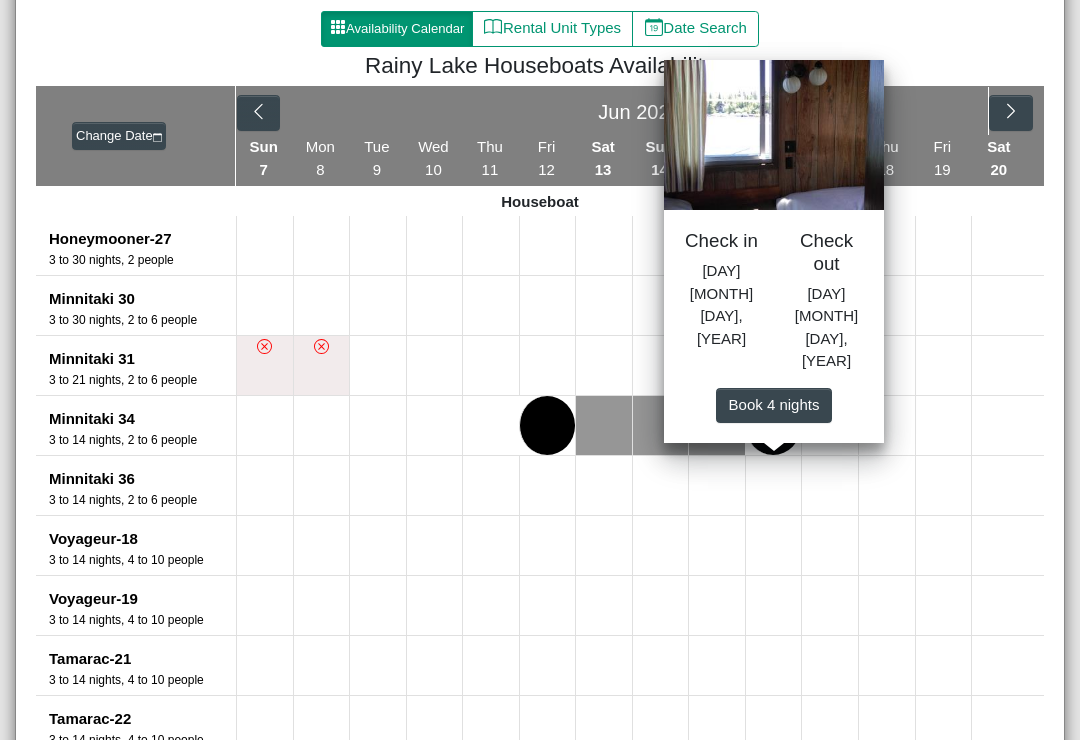 click on "Book 4 night s" at bounding box center [774, 404] 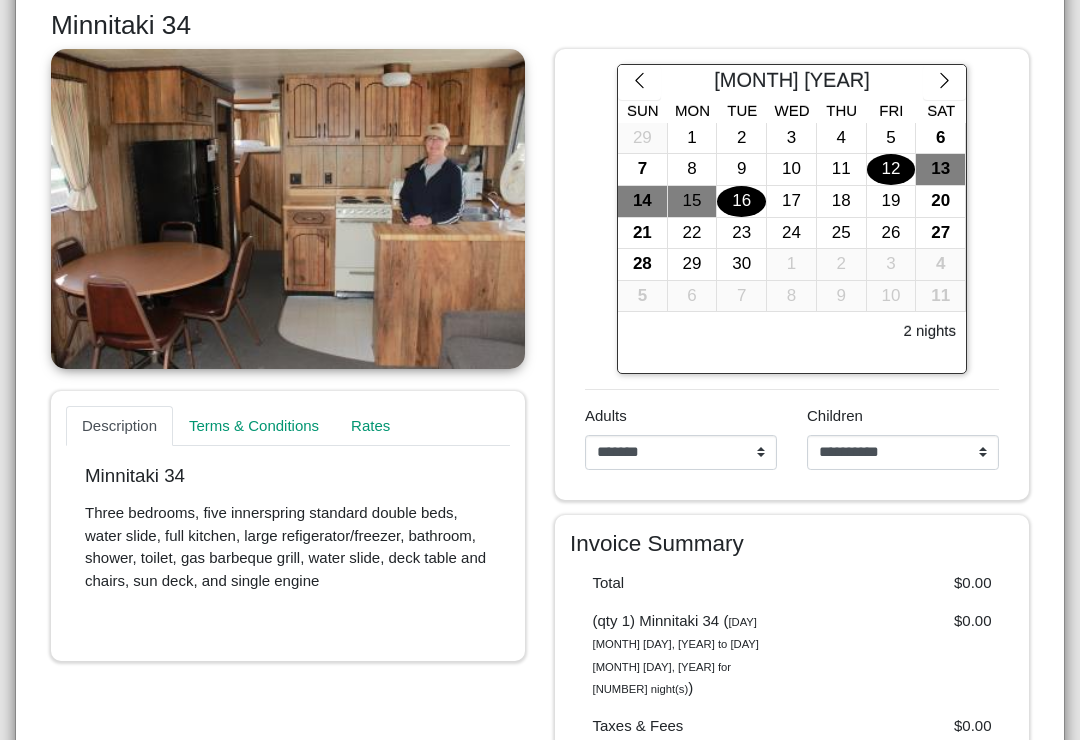 scroll, scrollTop: 387, scrollLeft: 0, axis: vertical 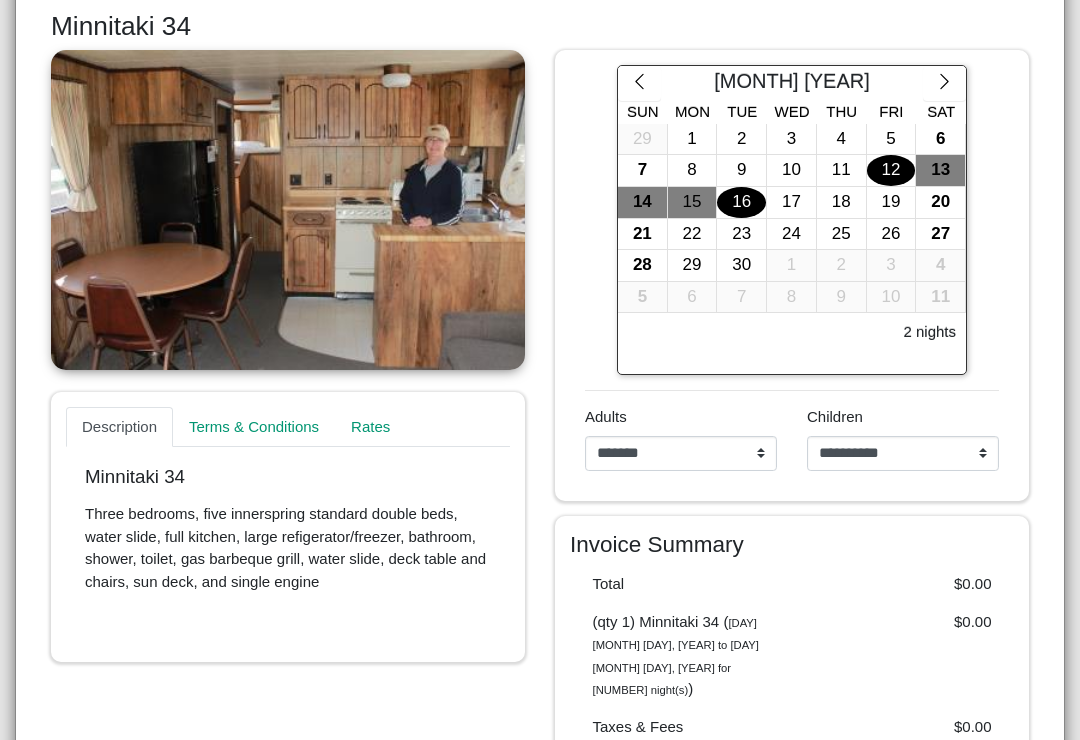 click on "12" at bounding box center [891, 170] 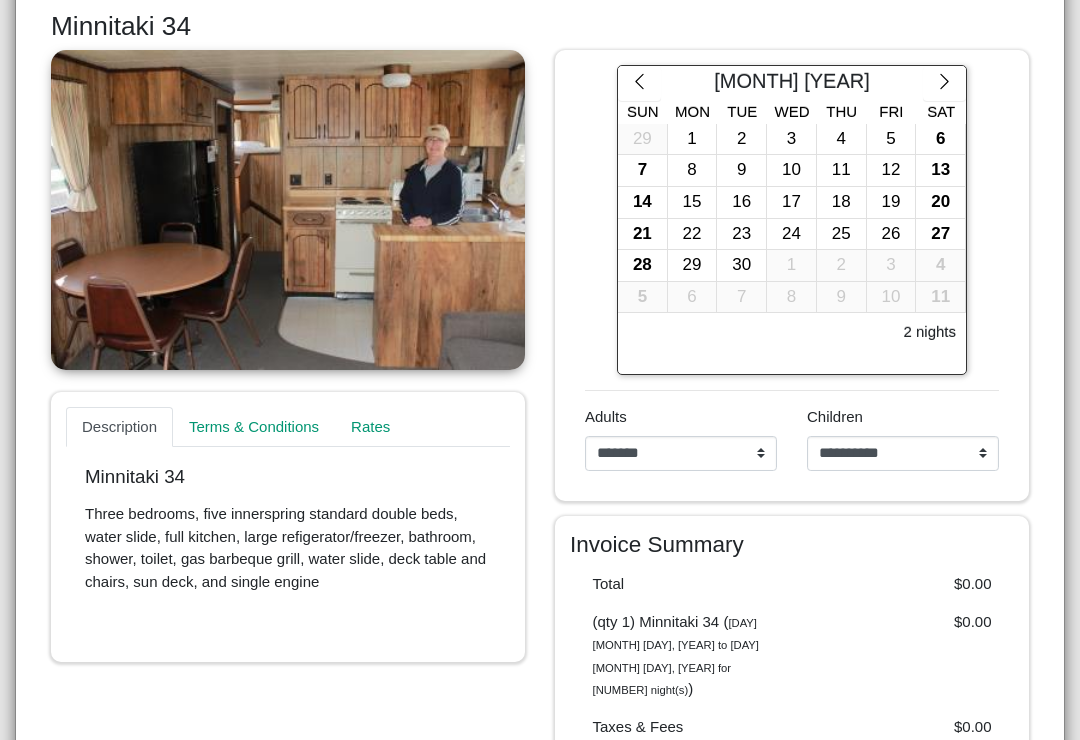 click on "16" at bounding box center [741, 202] 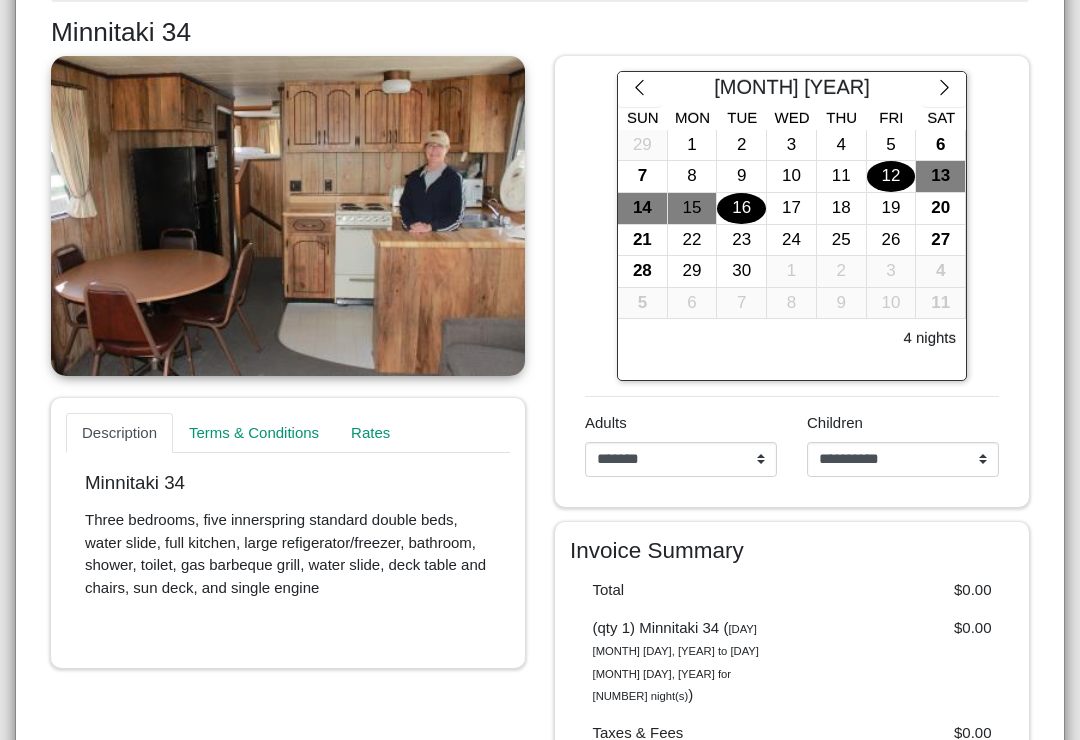 scroll, scrollTop: 375, scrollLeft: 0, axis: vertical 